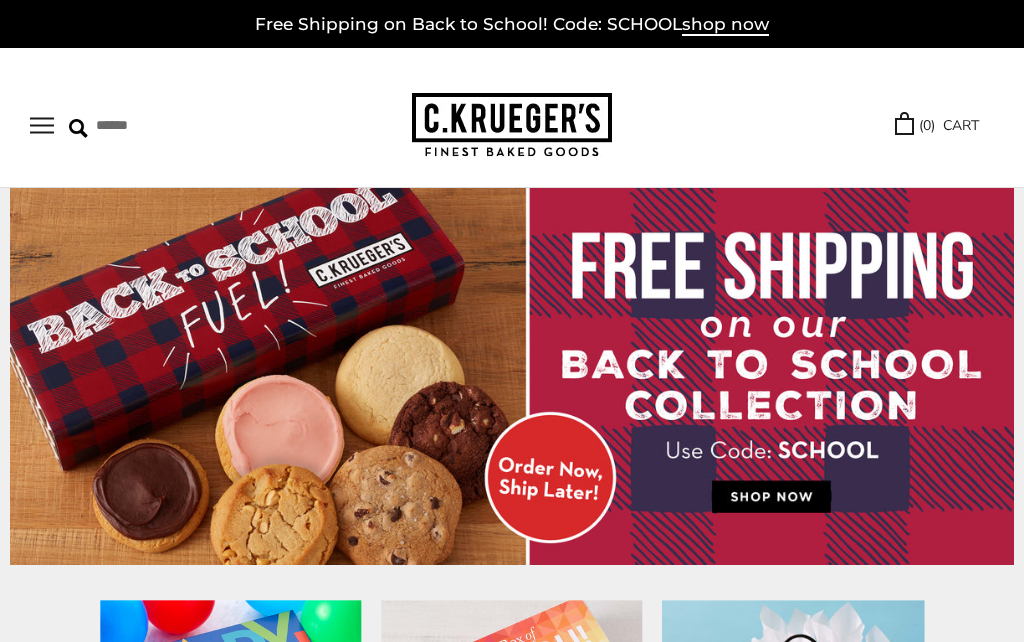scroll, scrollTop: 91, scrollLeft: 0, axis: vertical 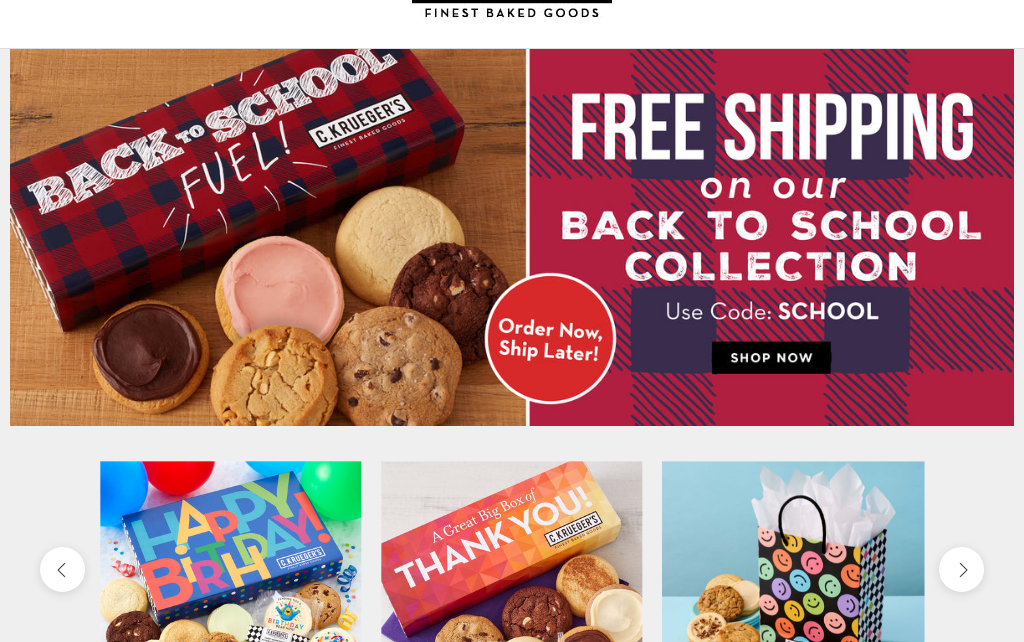 click at bounding box center [512, 237] 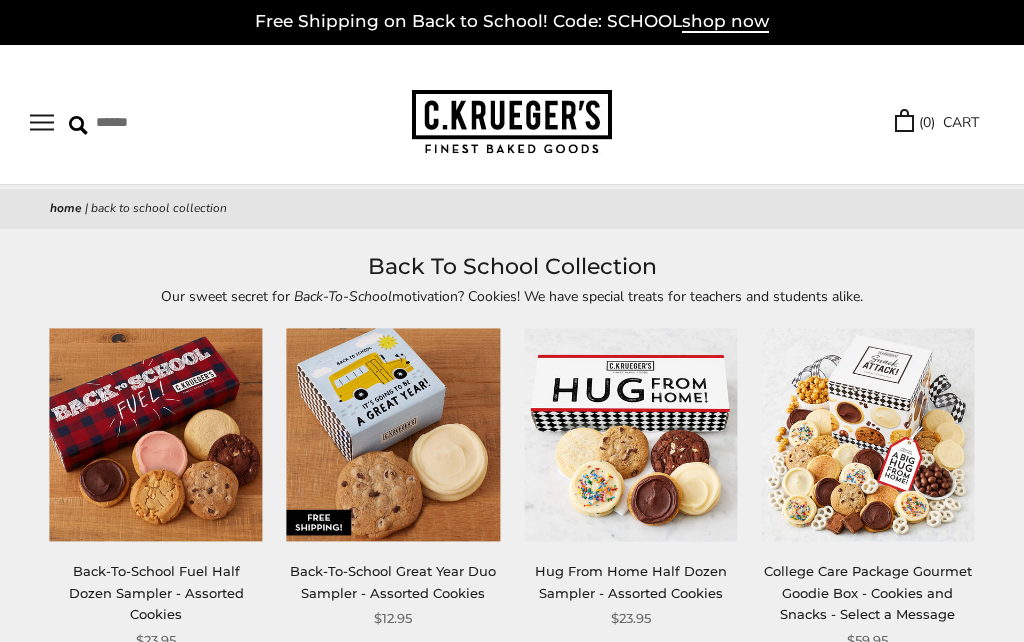 scroll, scrollTop: 88, scrollLeft: 0, axis: vertical 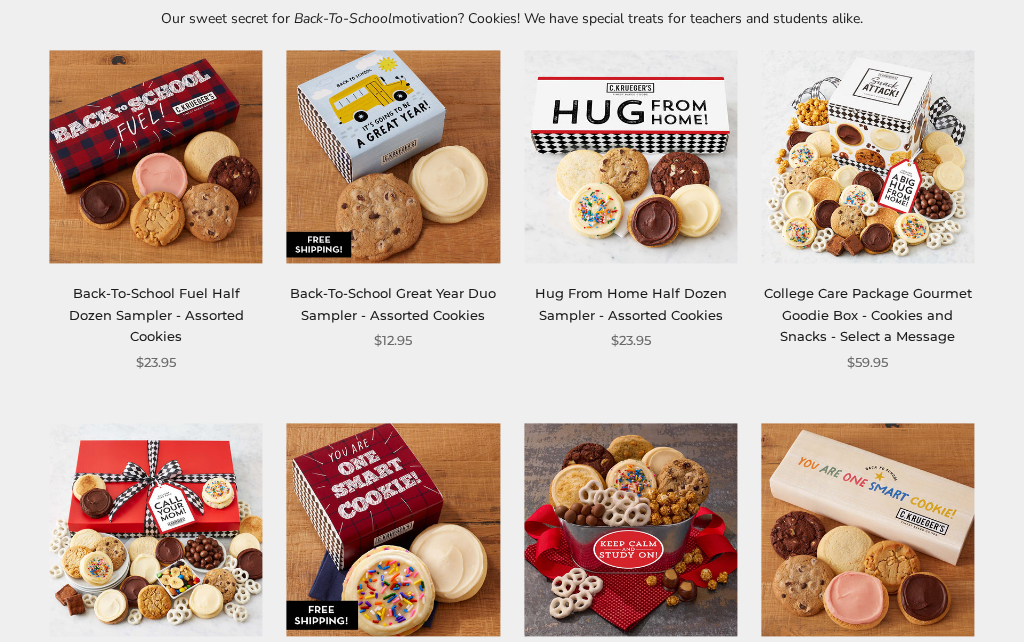 click on "Back-To-School Great Year Duo Sampler - Assorted Cookies" at bounding box center (393, 304) 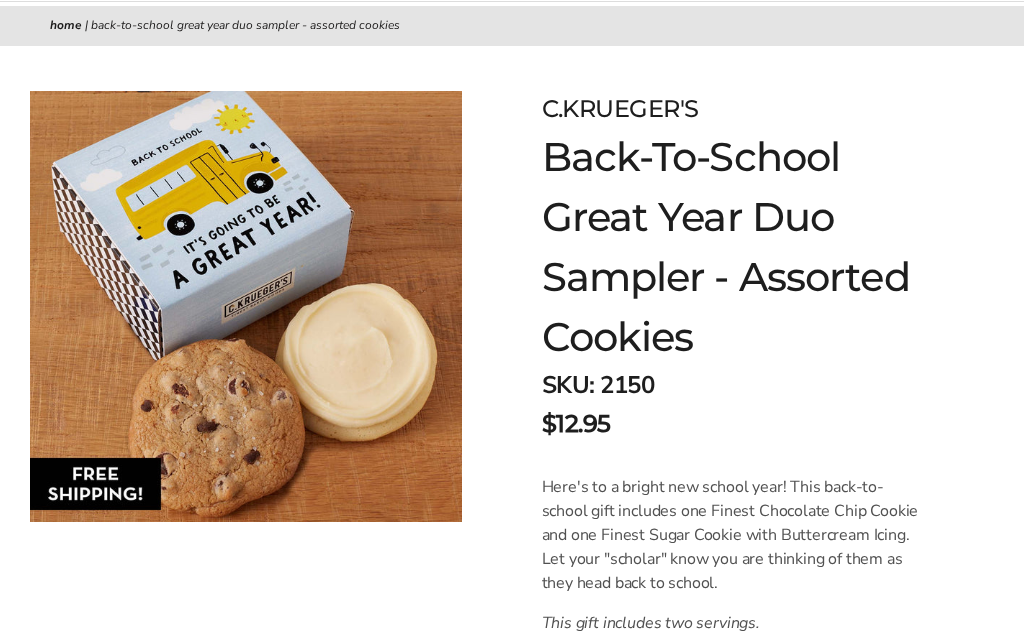 scroll, scrollTop: 0, scrollLeft: 0, axis: both 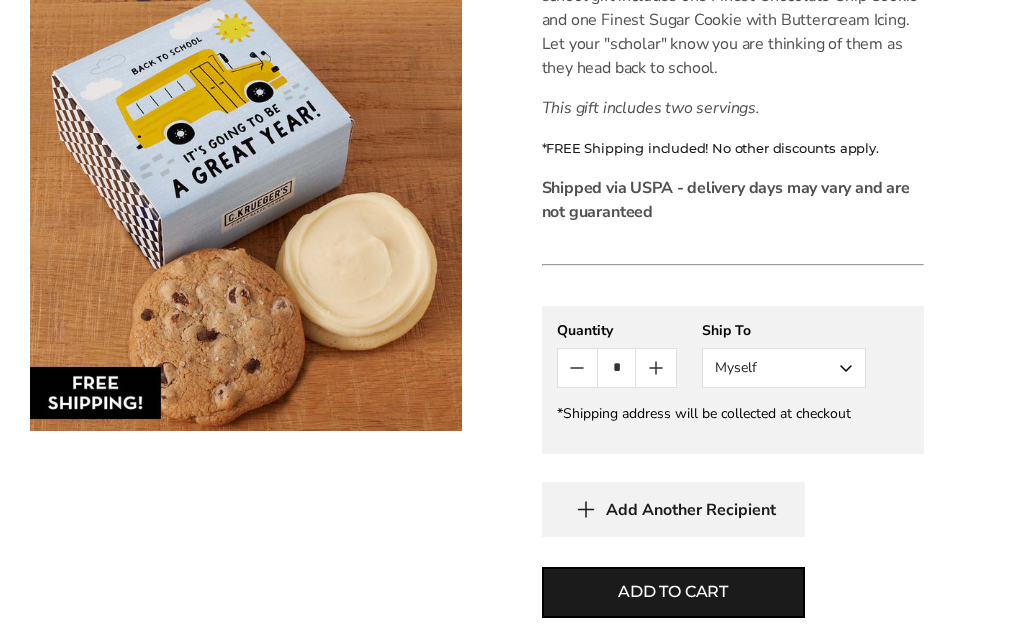 click on "Myself" at bounding box center [784, 369] 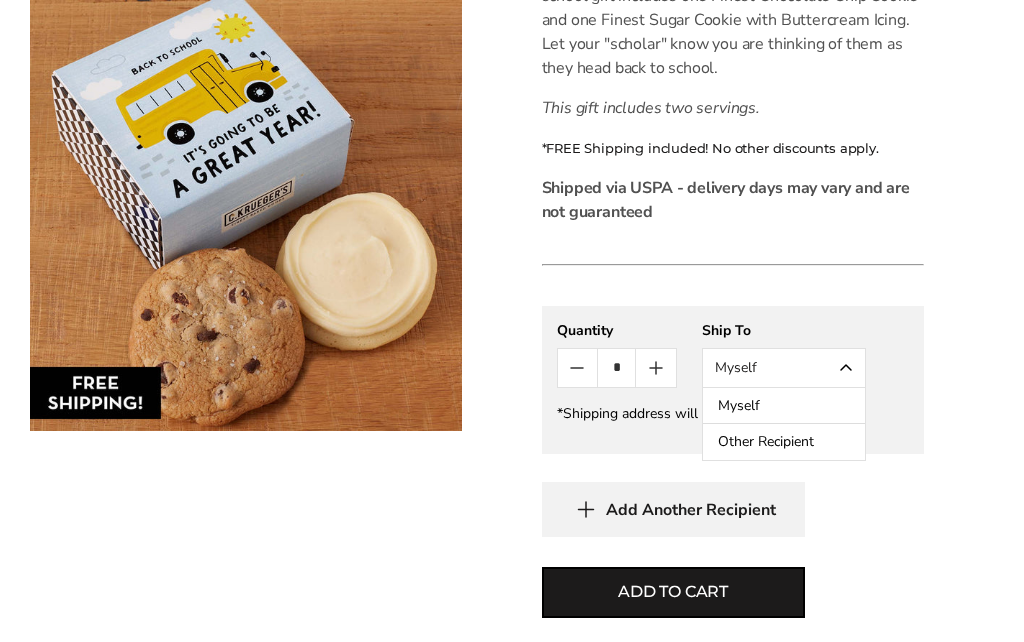 click on "Other Recipient" at bounding box center (784, 442) 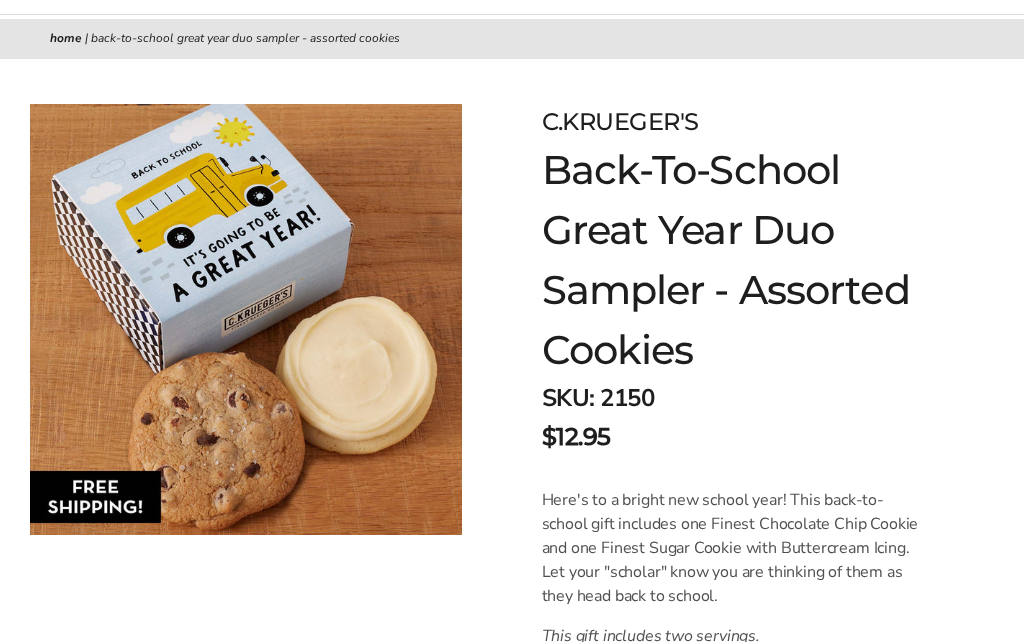 scroll, scrollTop: 0, scrollLeft: 0, axis: both 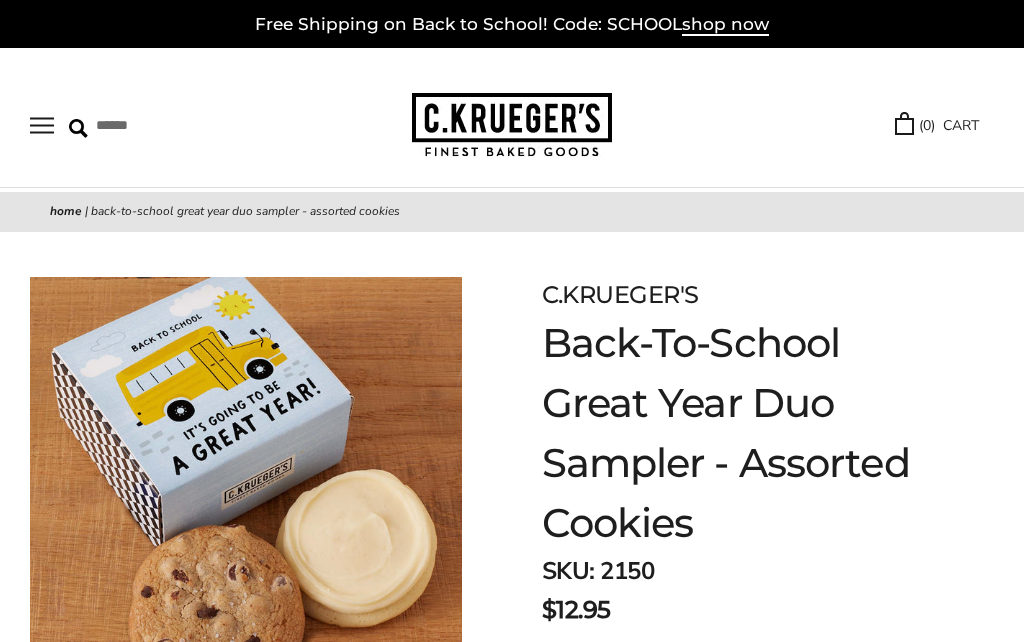 click at bounding box center [42, 125] 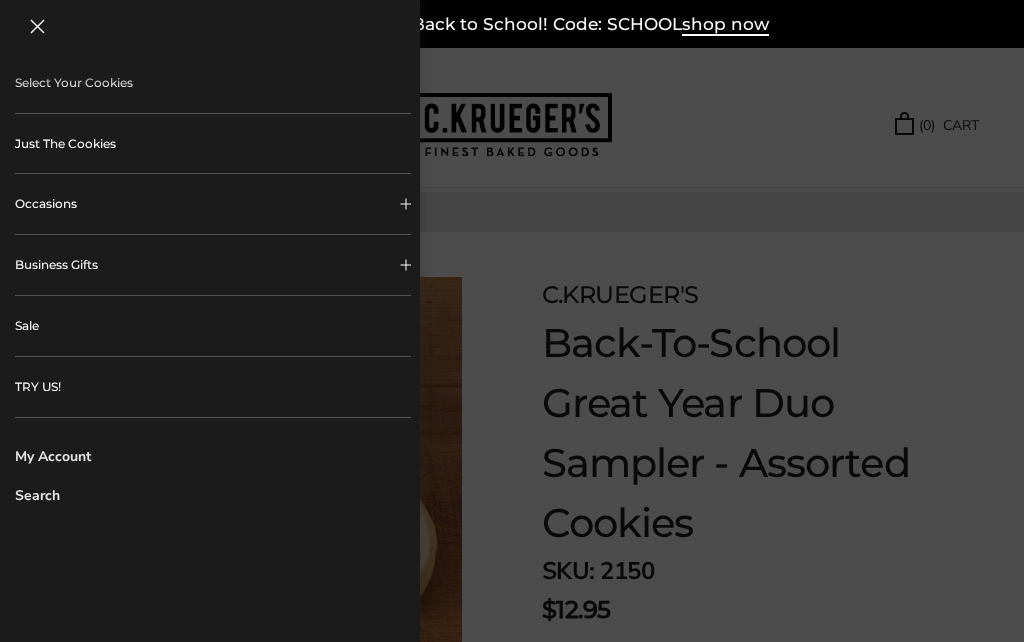scroll, scrollTop: 486, scrollLeft: 0, axis: vertical 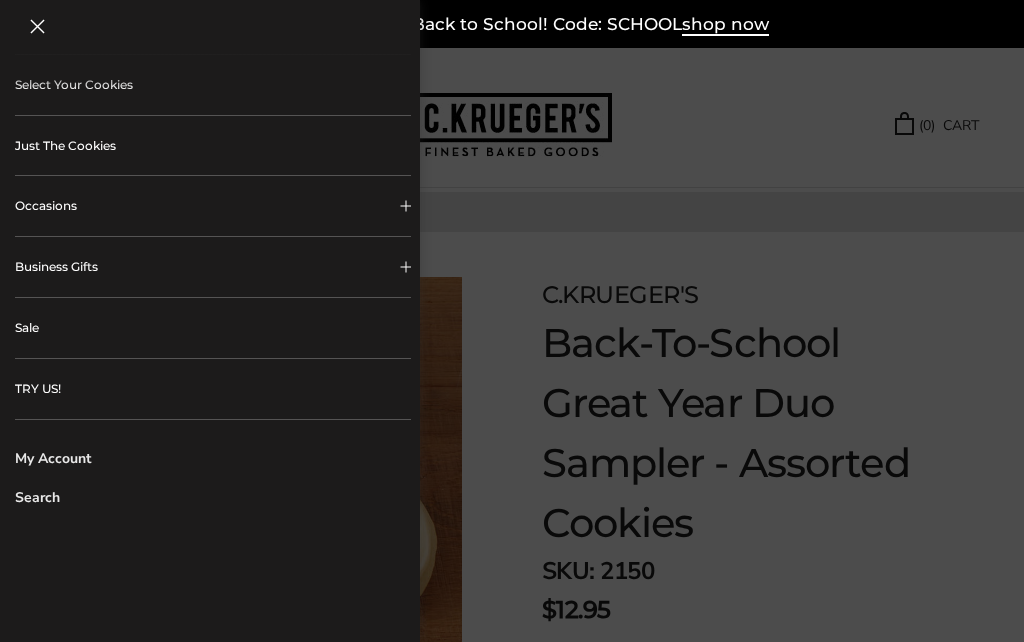 click on "******
Bestsellers Summer
Summer Vibes Summer Garden Hello Sunshine Patriotic
Back to School Sweet Smiles Birthday
ALL Birthday Gifts Celebration Collection Best Wishes Collection
Thank You
ALL Thank You Gifts NEW! Box of Thanks Thanks For Being Awesome Thanks! You're a Star Thanks! Thanks! Harlequin Thank You
Select Your Cookies Just The Cookies Occasions
HOLIDAY GIFTS
Summer Gifts Back to School Gifts Baby Birthday" at bounding box center (210, 309) 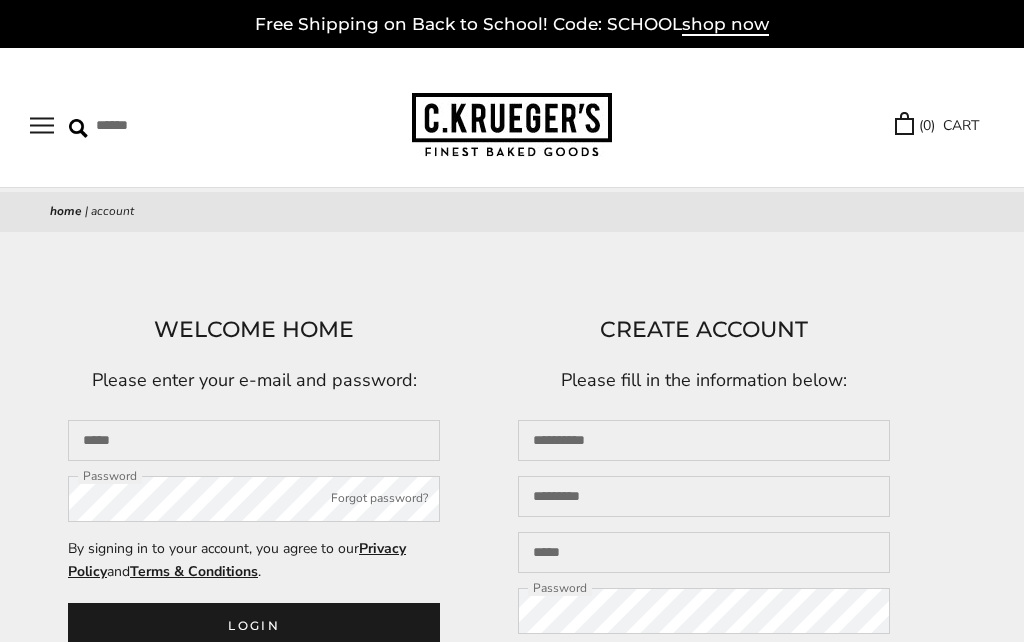 scroll, scrollTop: 161, scrollLeft: 0, axis: vertical 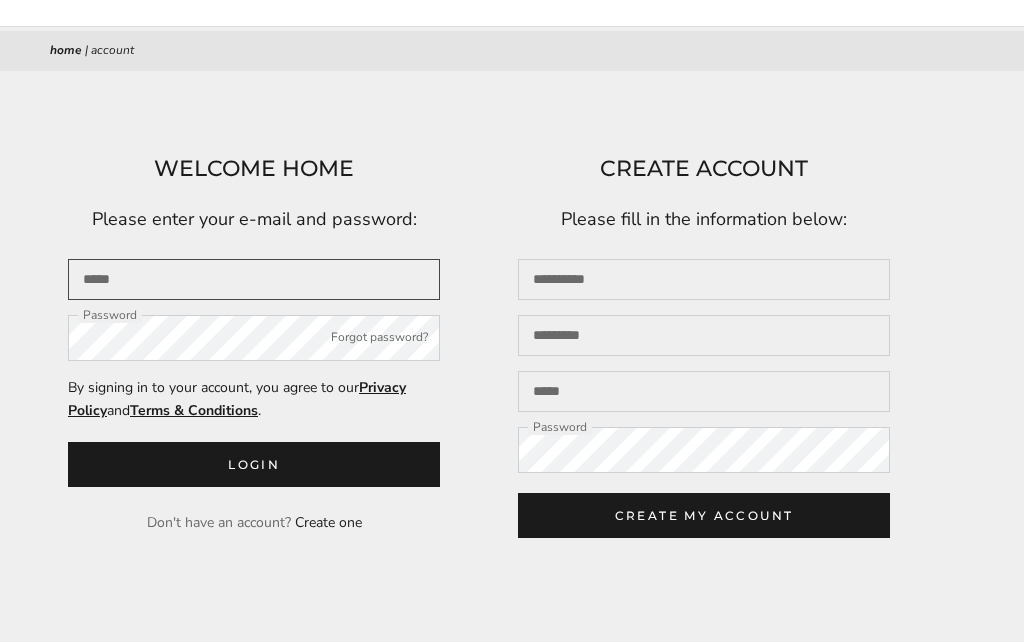 click at bounding box center [254, 279] 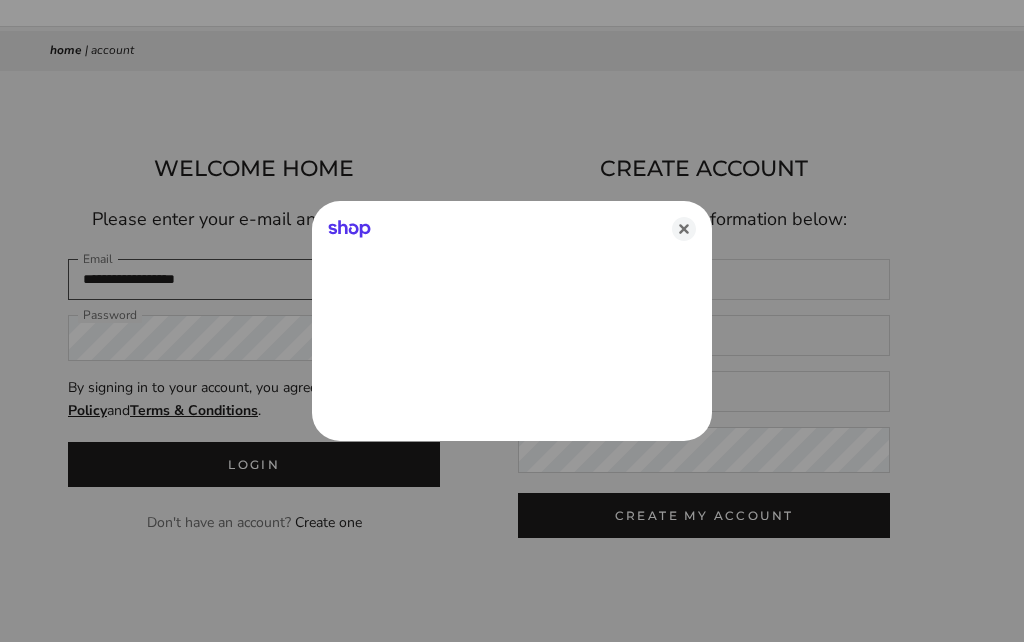 type on "**********" 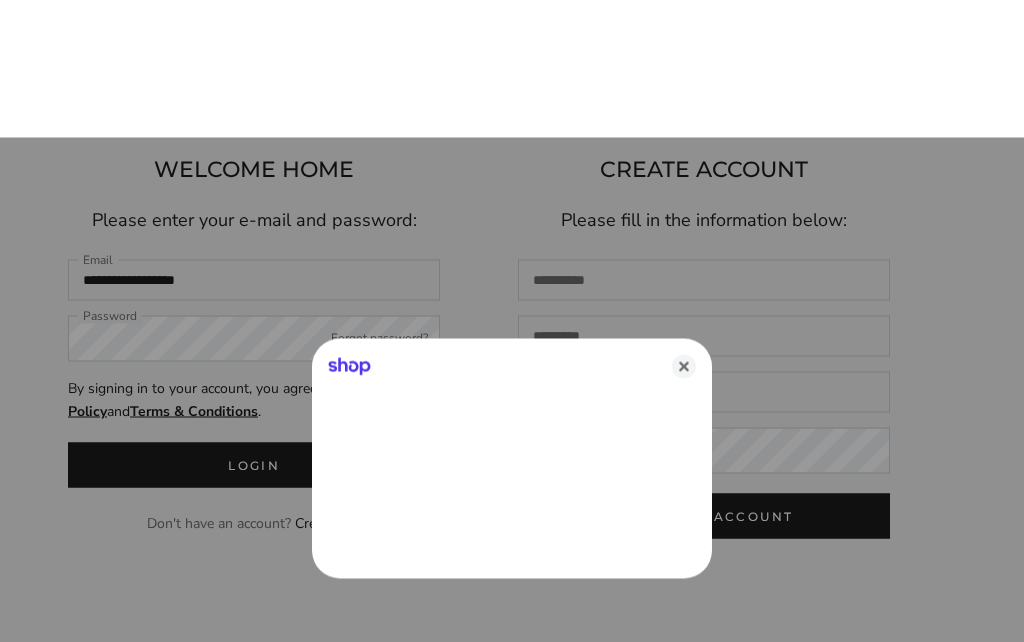scroll, scrollTop: 301, scrollLeft: 0, axis: vertical 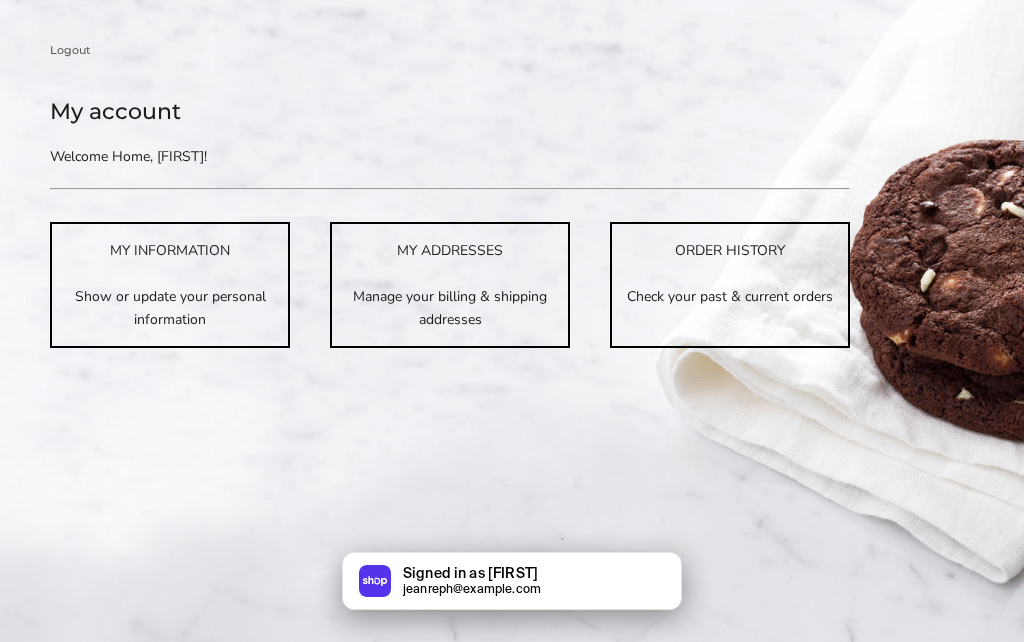 click on "Check your past & current orders" at bounding box center (730, 296) 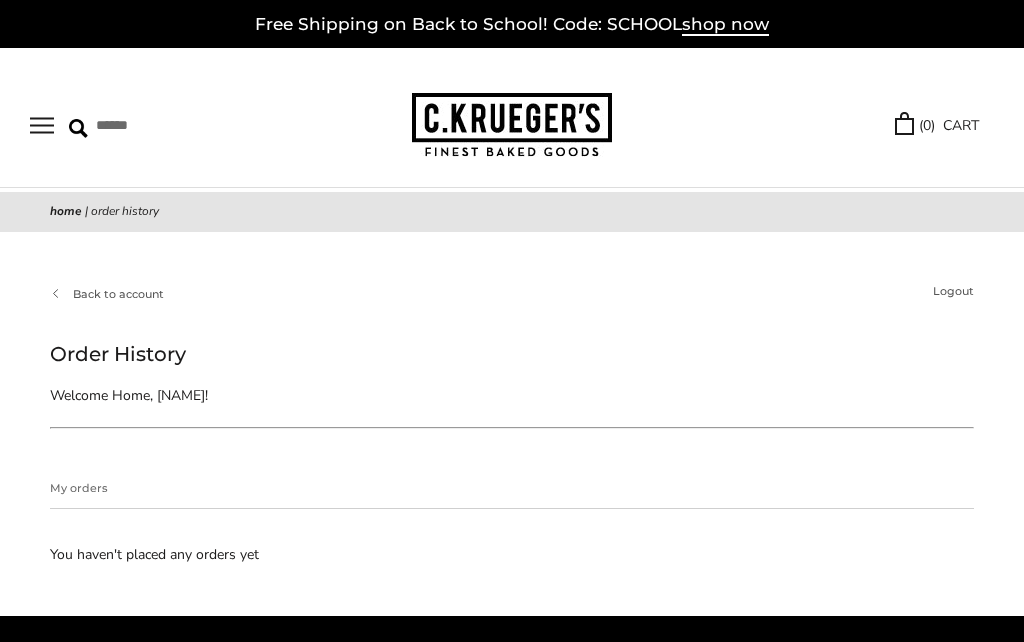 scroll, scrollTop: 0, scrollLeft: 0, axis: both 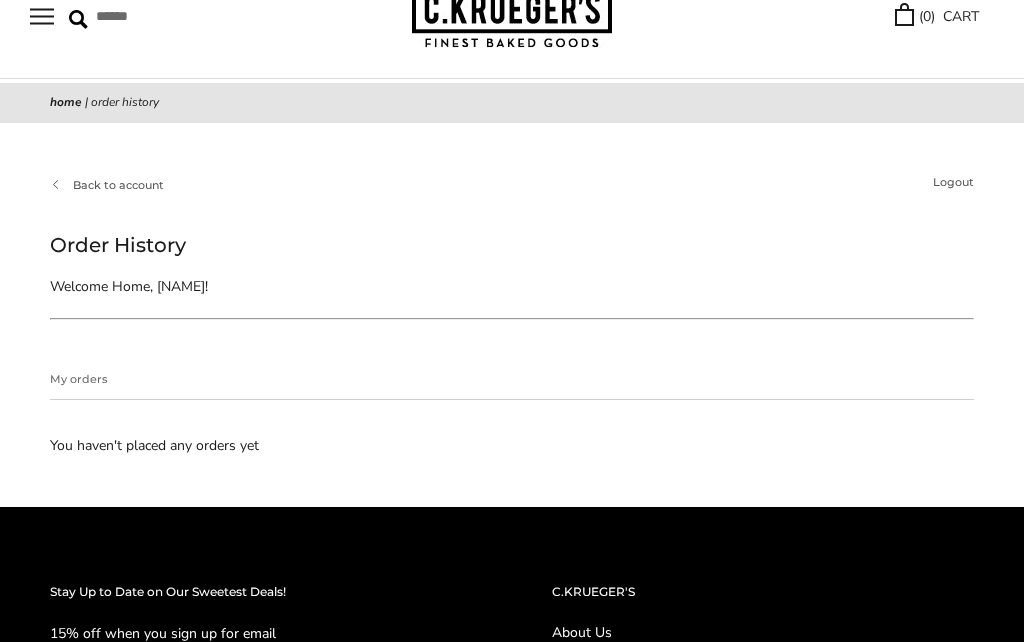 click on "My orders" at bounding box center (512, 384) 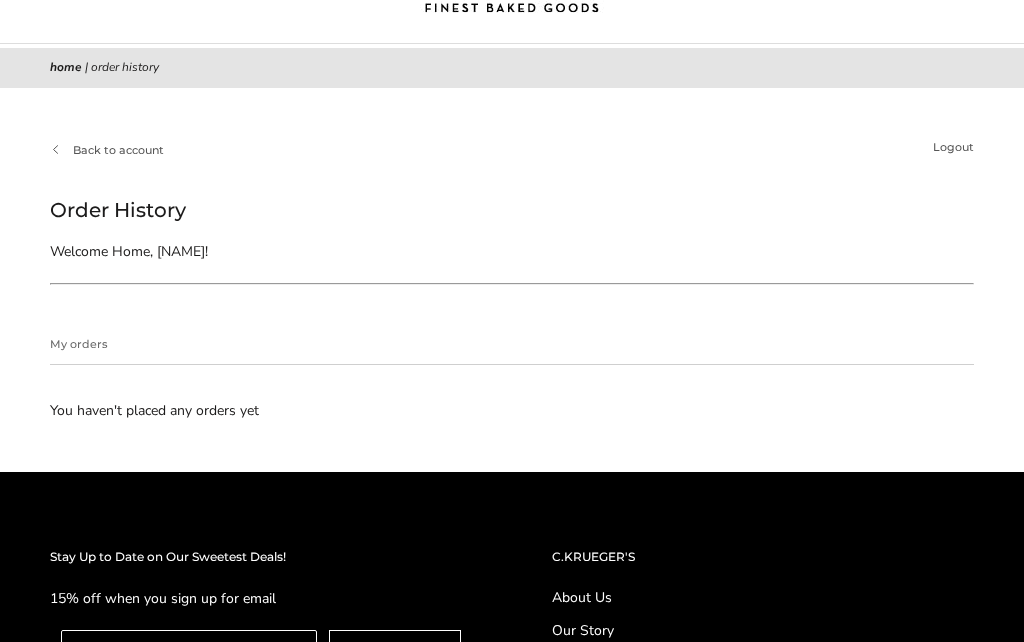 scroll, scrollTop: 150, scrollLeft: 0, axis: vertical 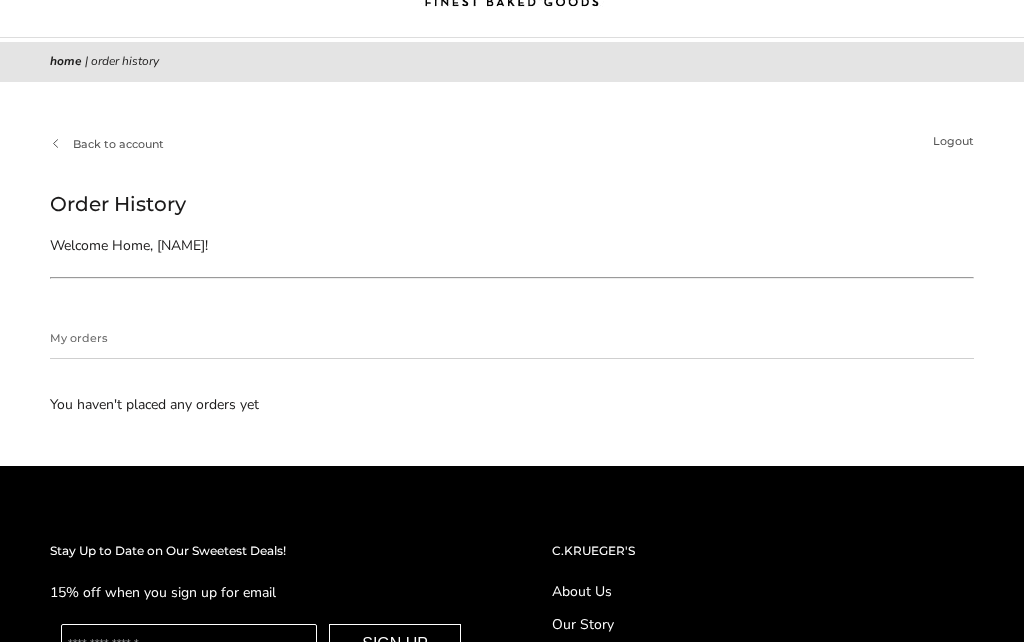 click on "You haven't placed any orders yet" at bounding box center [512, 404] 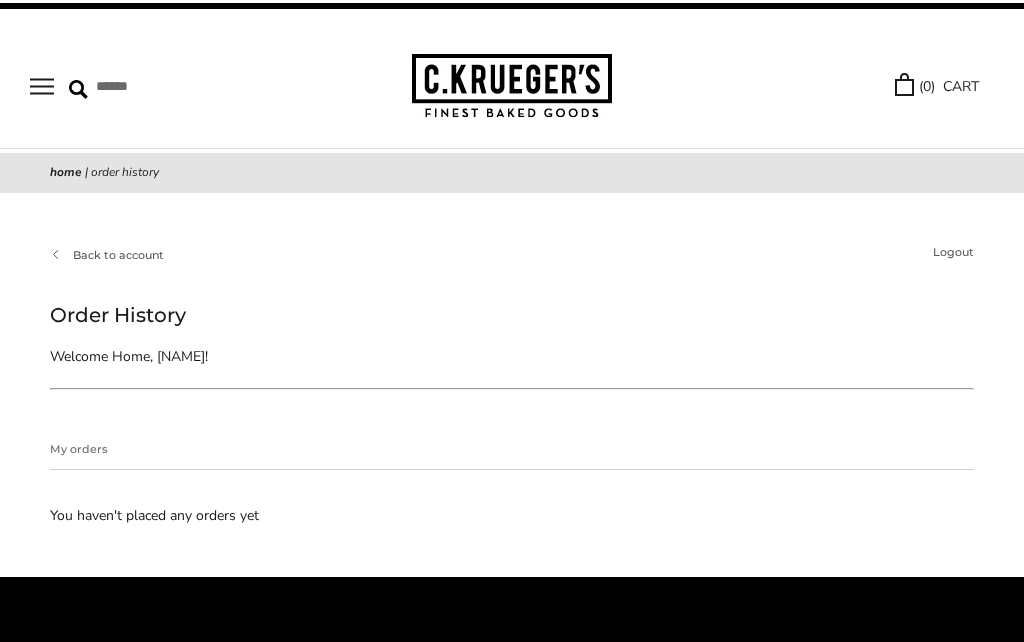 scroll, scrollTop: 0, scrollLeft: 0, axis: both 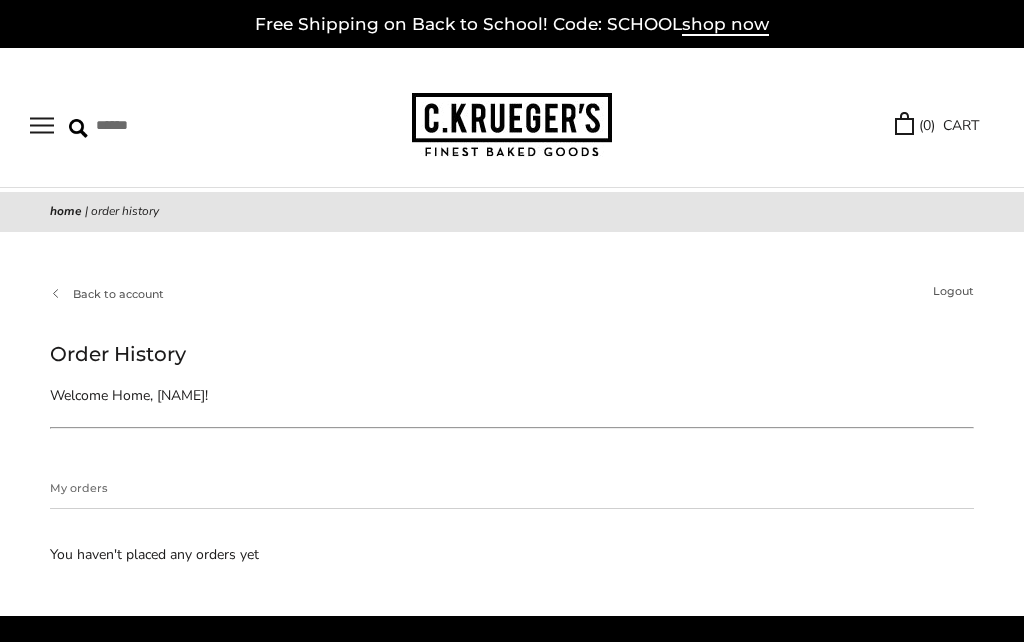 click on "Welcome Home, [FIRST]!" at bounding box center (315, 395) 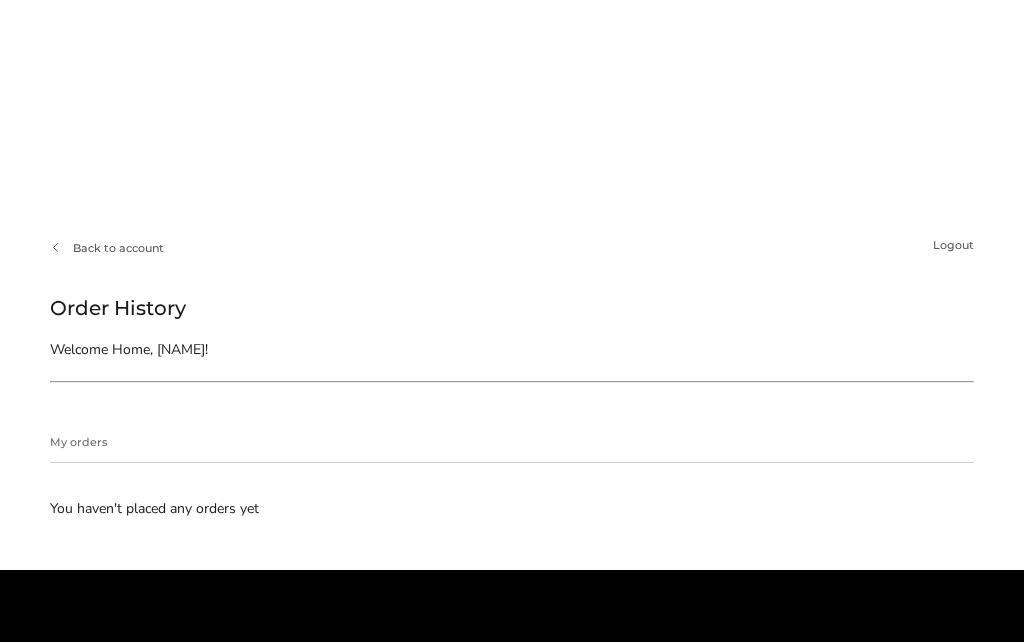 scroll, scrollTop: 0, scrollLeft: 0, axis: both 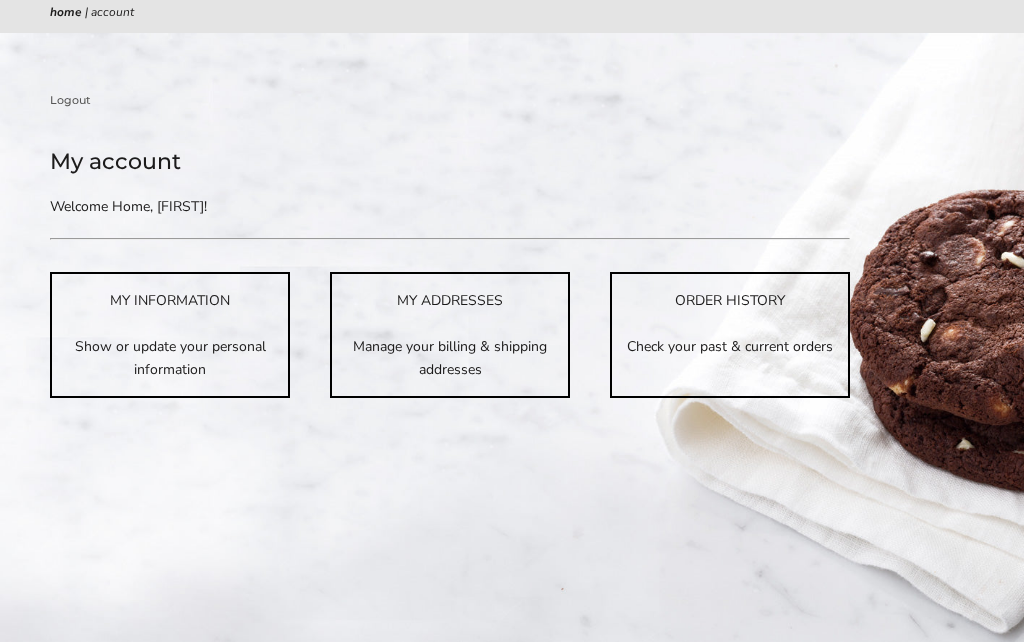 click on "Welcome Home, Jean!" at bounding box center (315, 206) 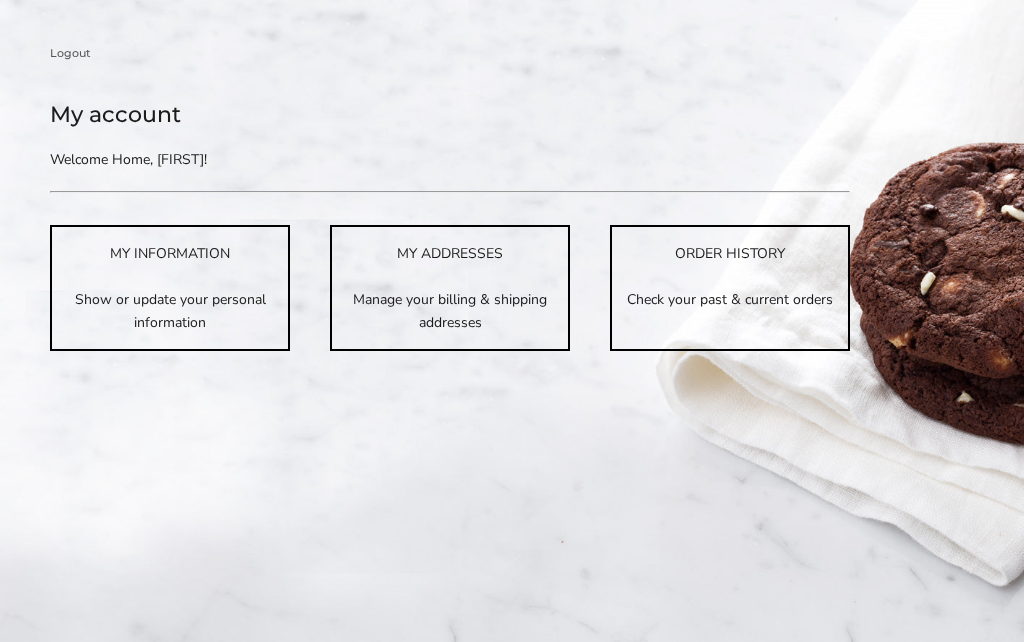 scroll, scrollTop: 247, scrollLeft: 0, axis: vertical 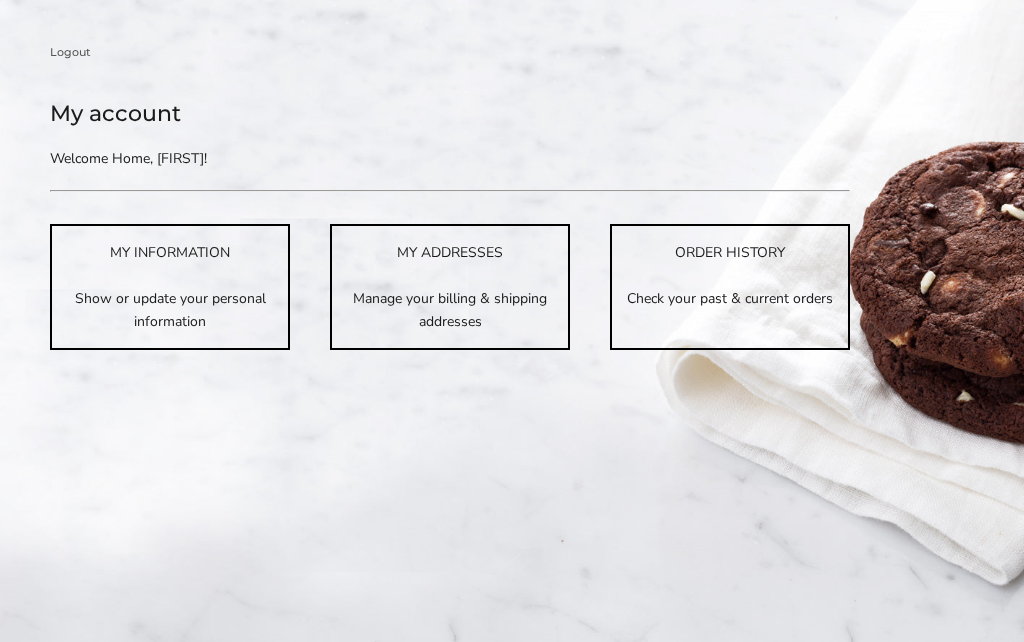 click on "MY ADDRESSES" at bounding box center (450, 252) 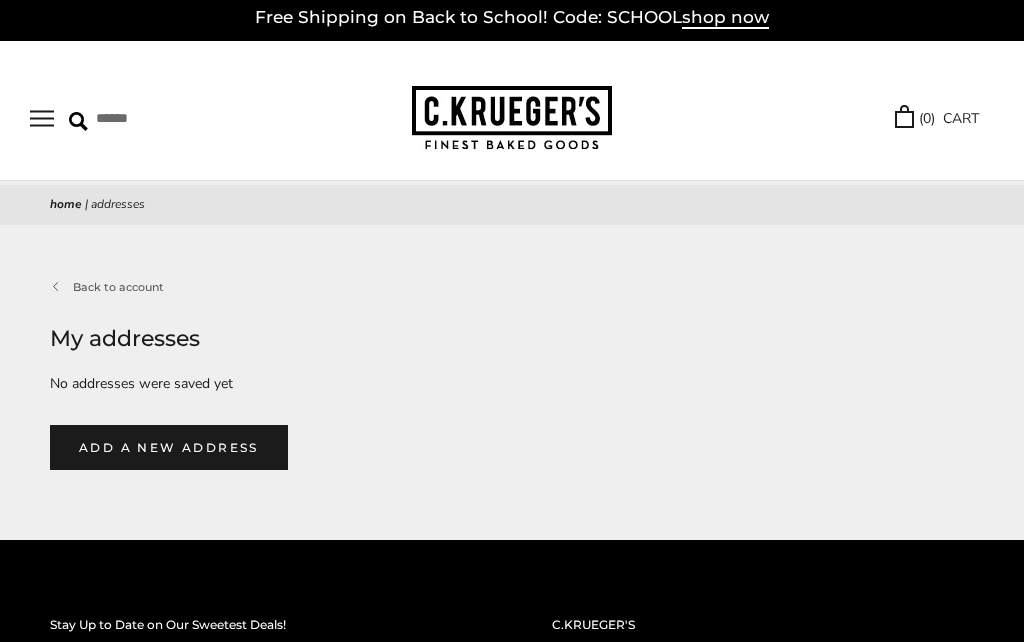 scroll, scrollTop: 7, scrollLeft: 0, axis: vertical 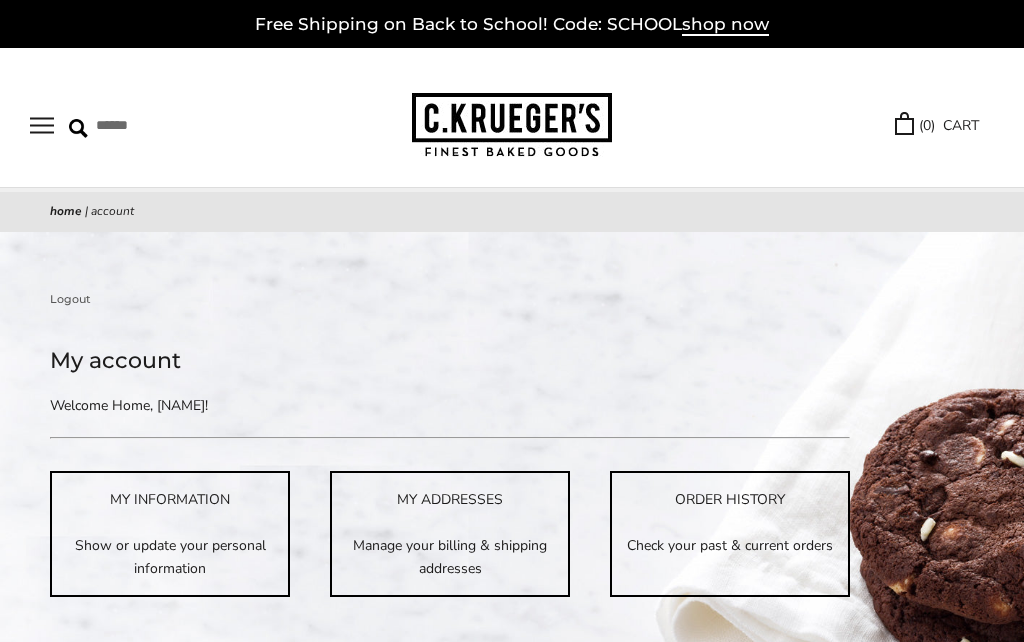 click at bounding box center [42, 125] 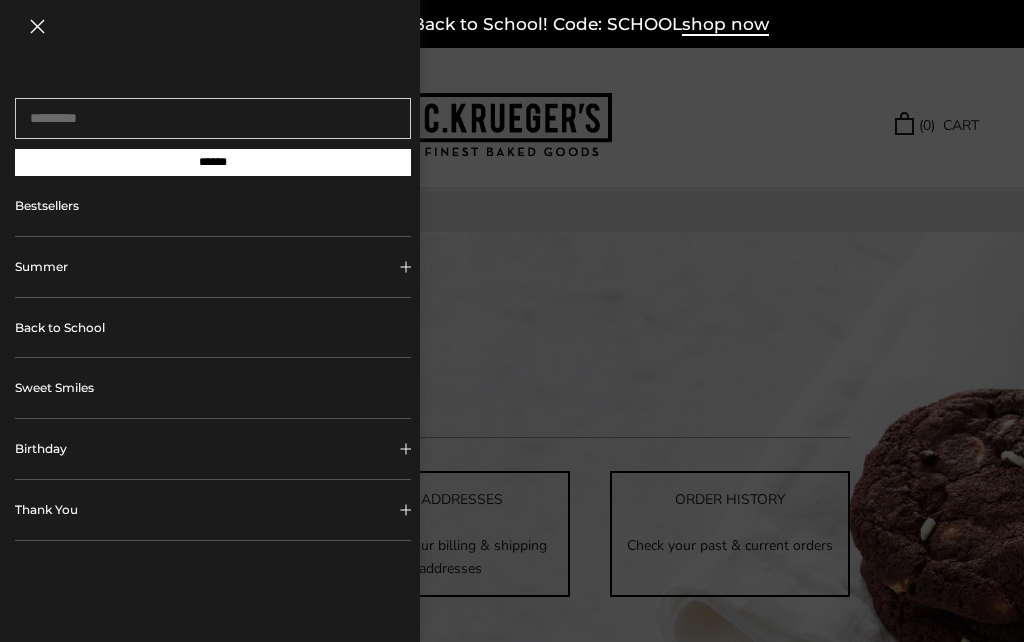 click on "Back to School" at bounding box center (213, 328) 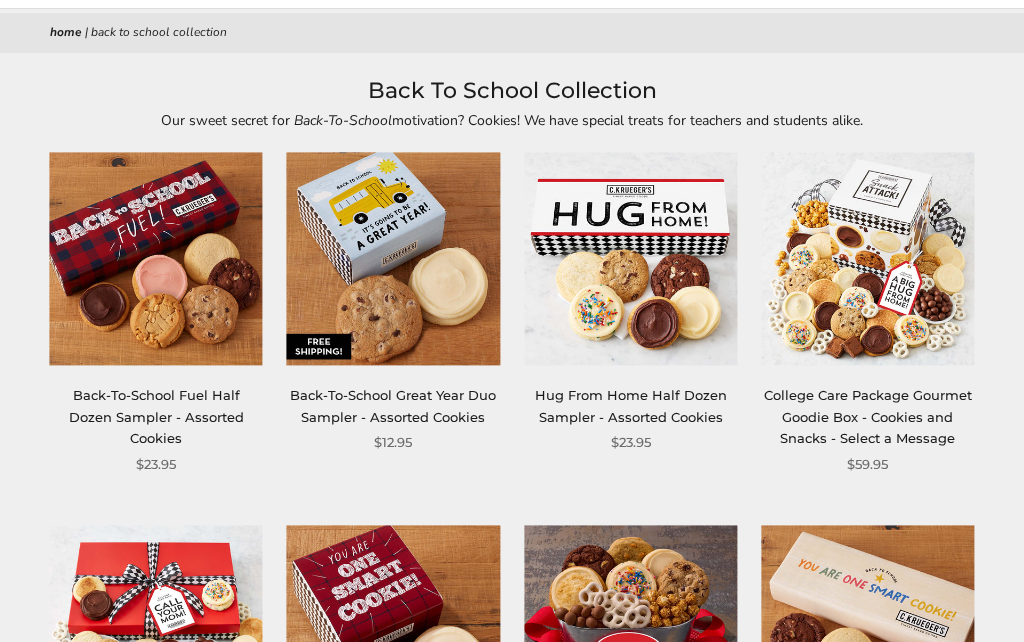 scroll, scrollTop: 302, scrollLeft: 0, axis: vertical 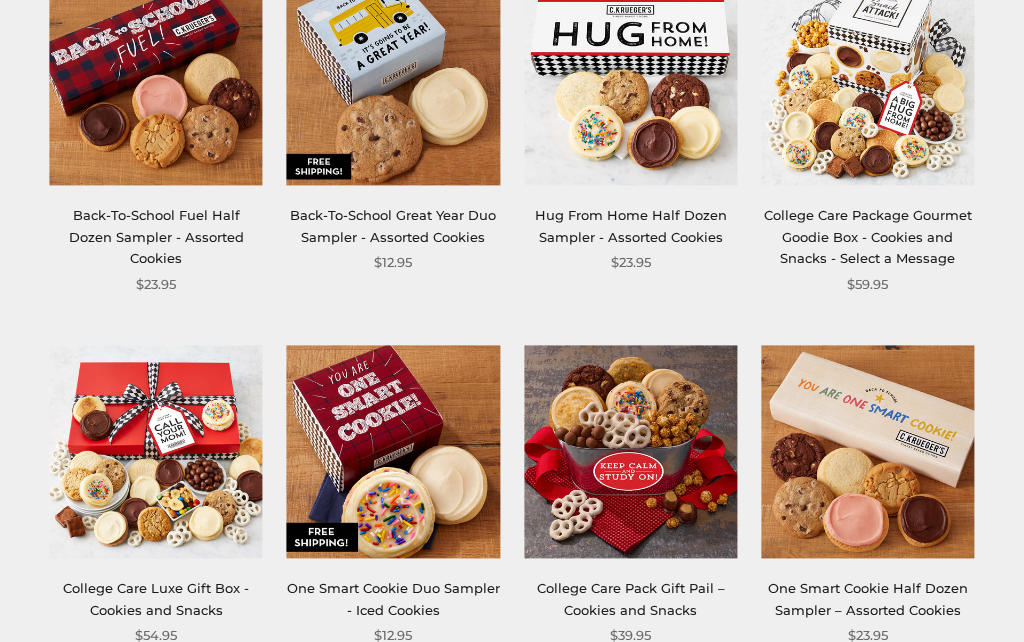 click on "Back-To-School Great Year Duo Sampler - Assorted Cookies" at bounding box center (393, 225) 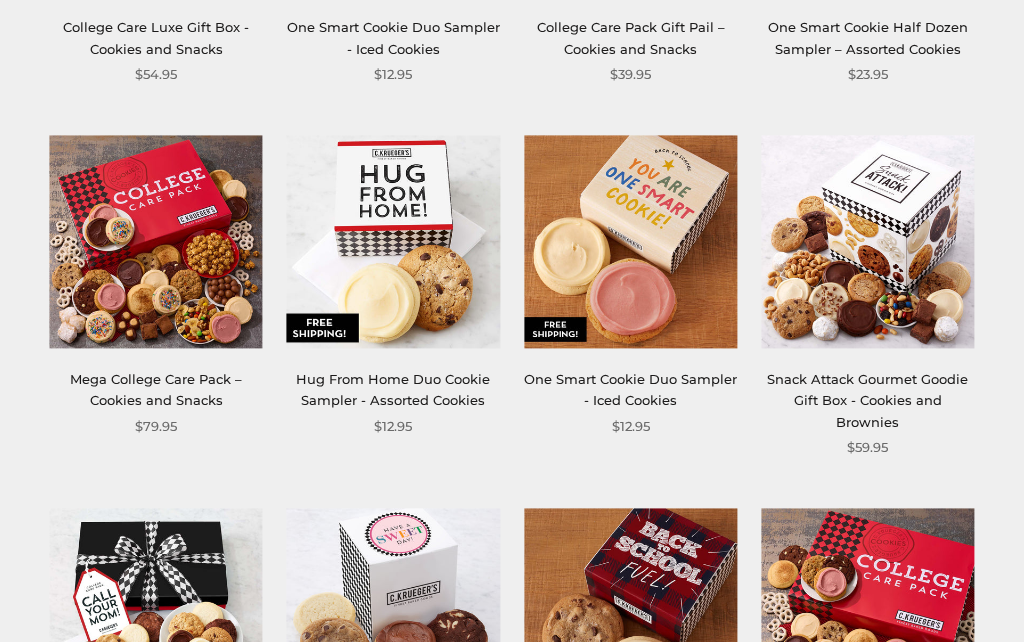 scroll, scrollTop: 918, scrollLeft: 0, axis: vertical 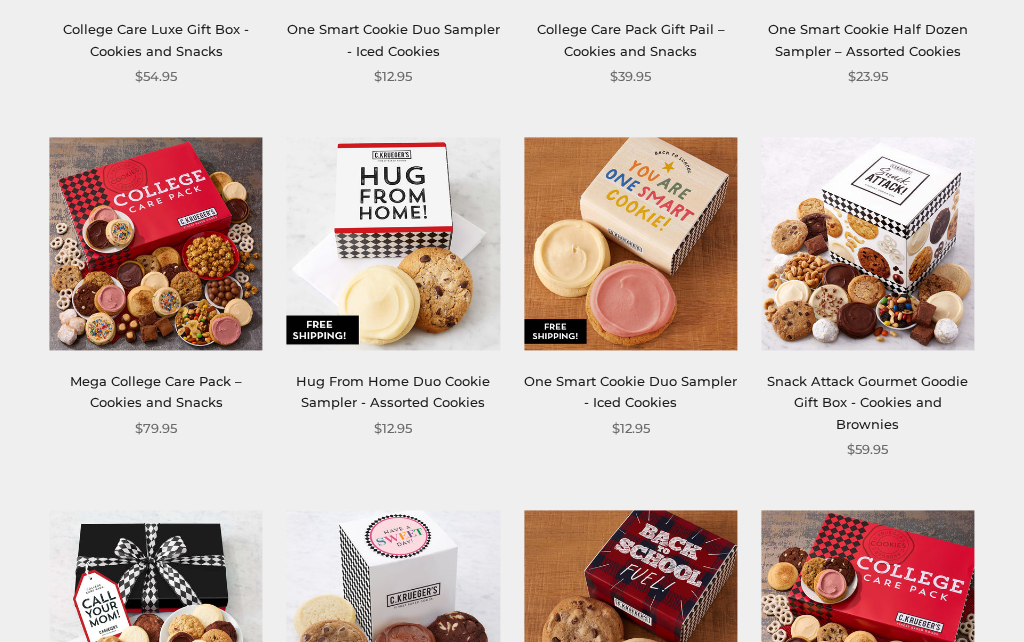 click on "One Smart Cookie Duo Sampler - Iced Cookies" at bounding box center (630, 391) 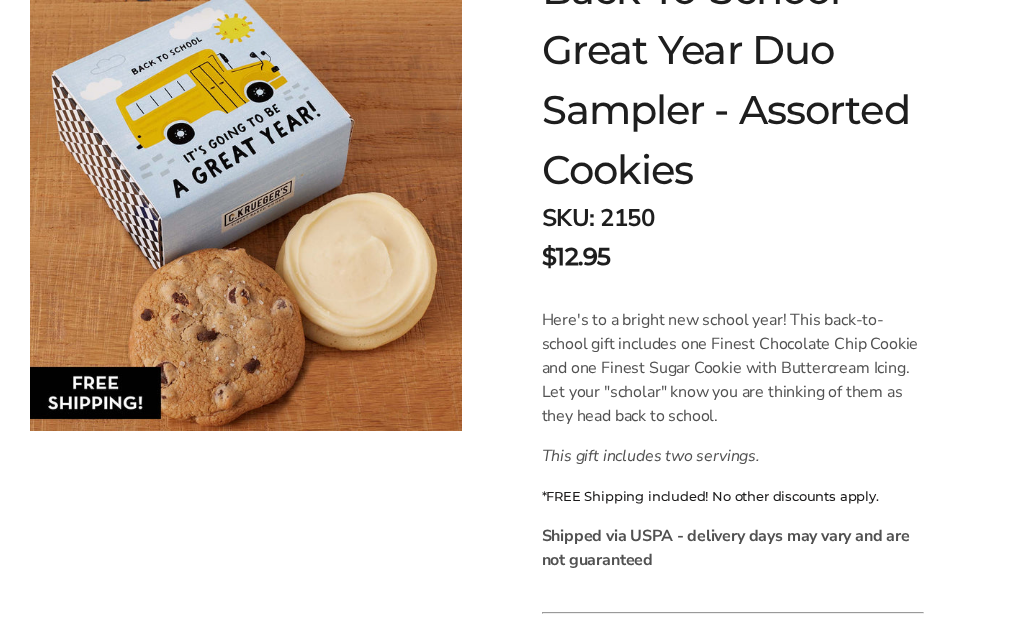 scroll, scrollTop: 519, scrollLeft: 0, axis: vertical 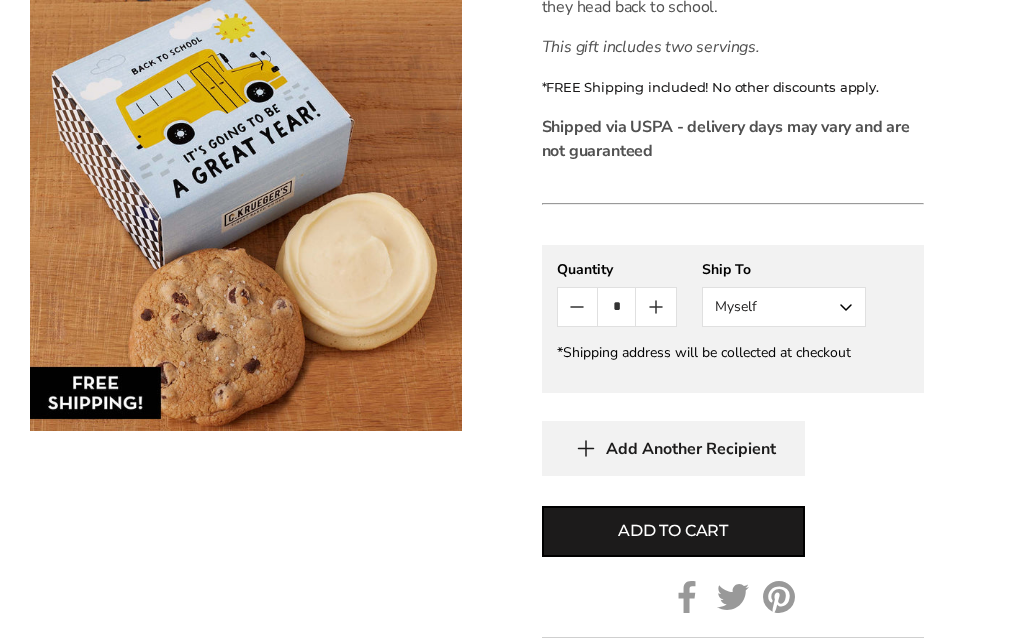 click on "Myself" at bounding box center (784, 307) 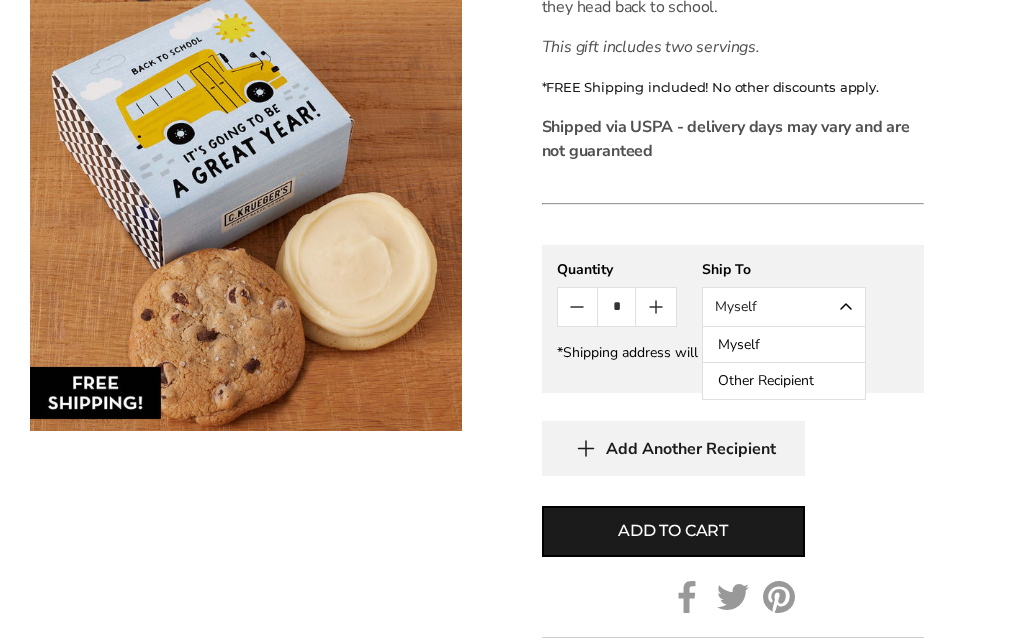 click on "Other Recipient" at bounding box center [784, 381] 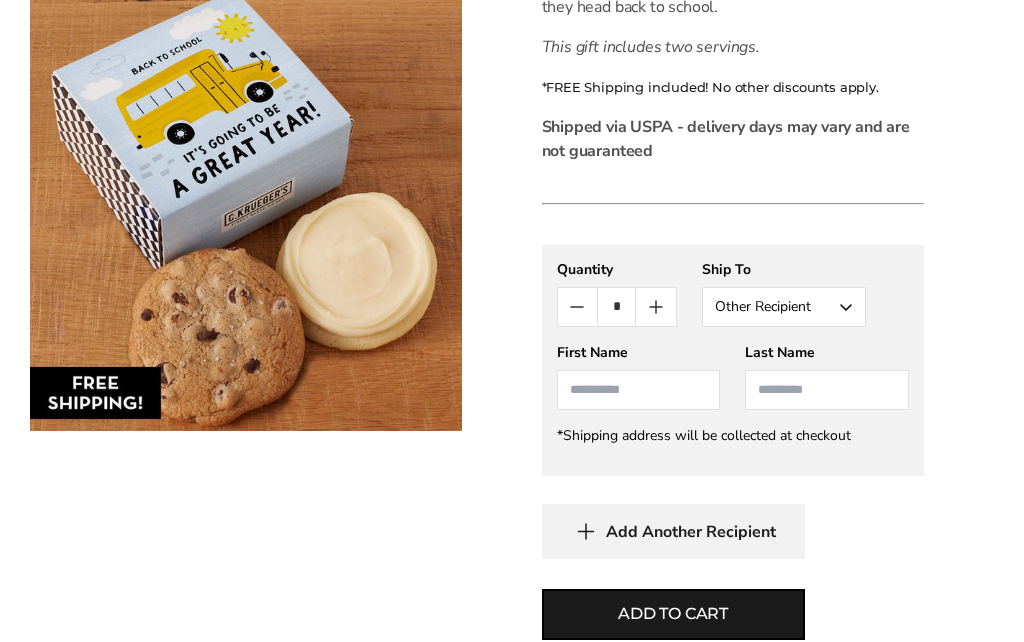 click at bounding box center [639, 390] 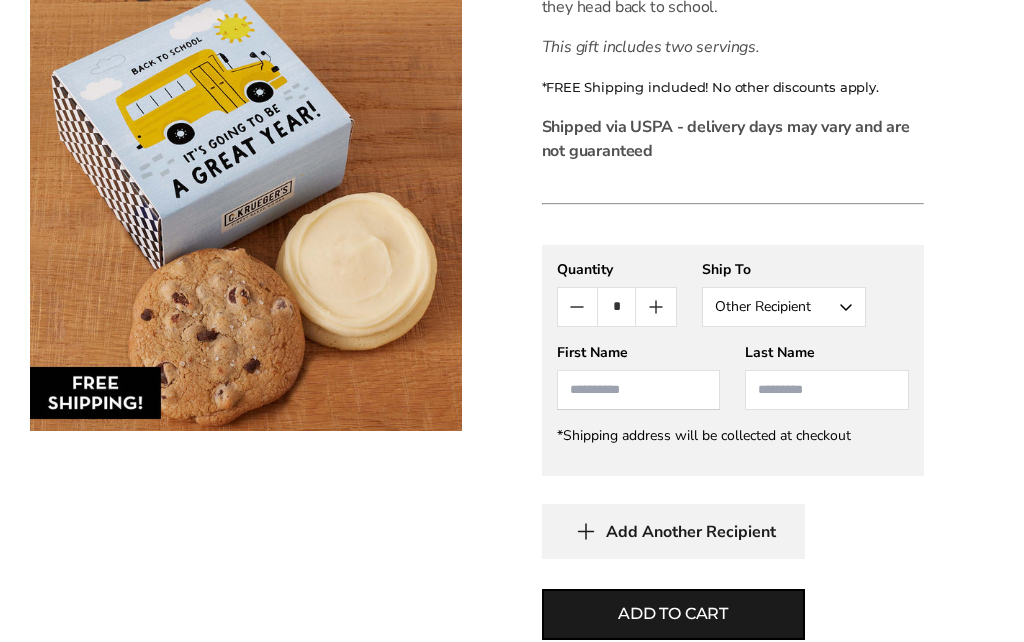 scroll, scrollTop: 761, scrollLeft: 0, axis: vertical 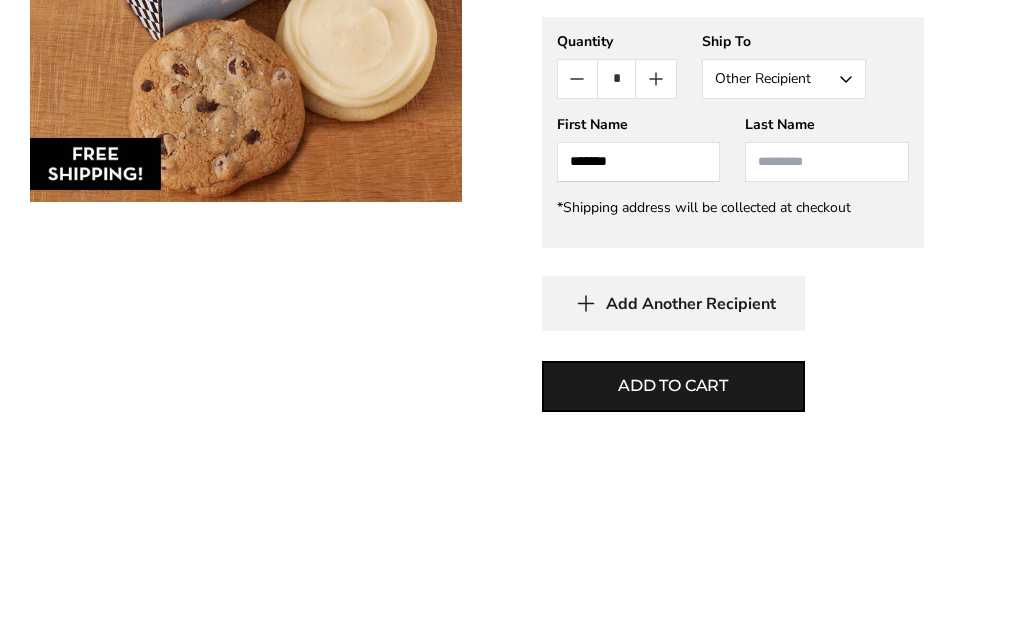 type on "******" 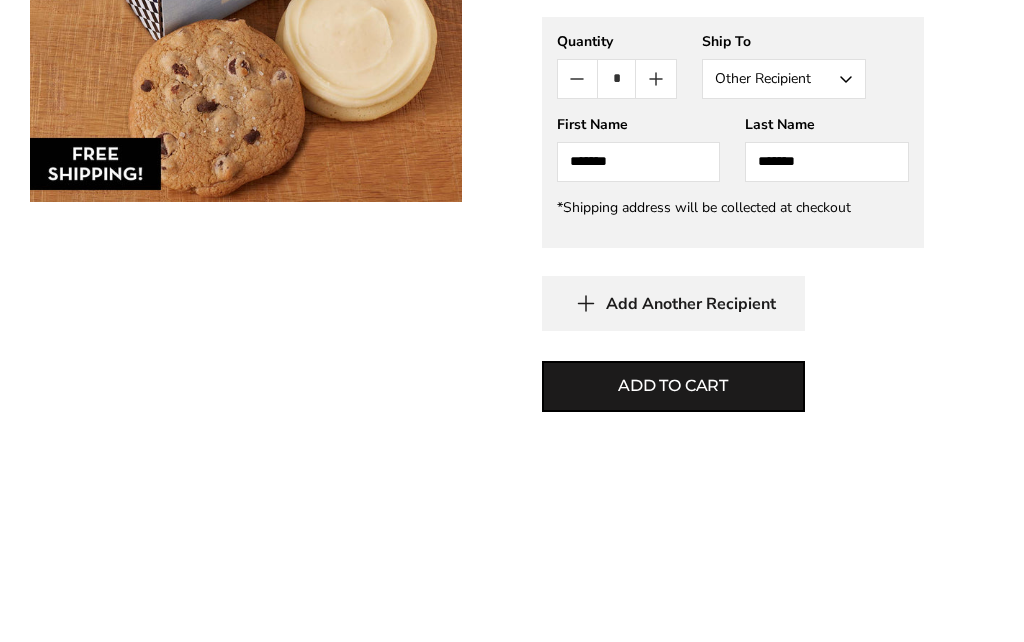 scroll, scrollTop: 991, scrollLeft: 0, axis: vertical 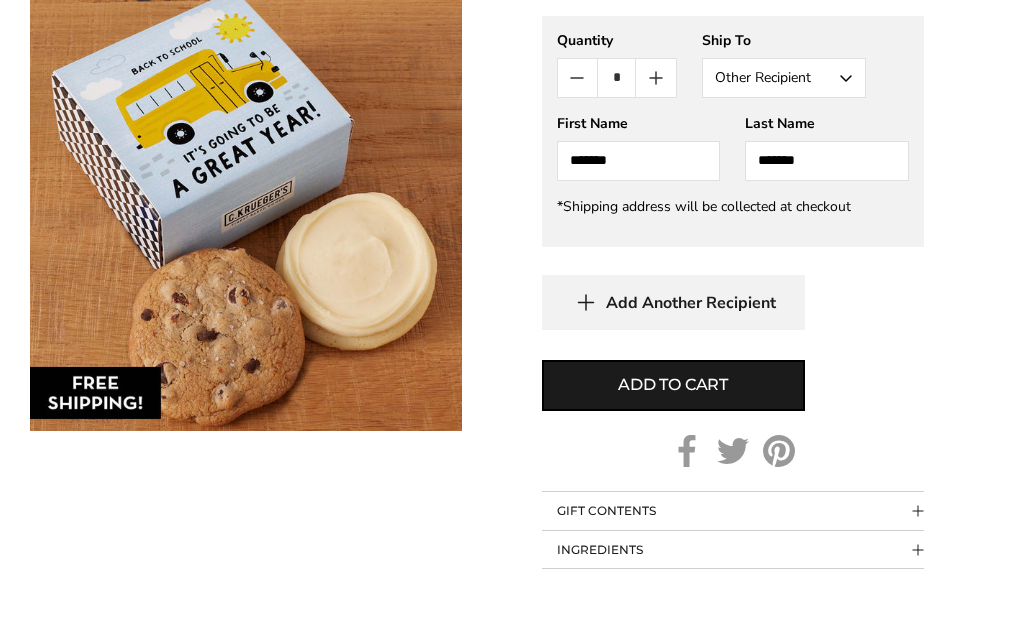 type on "*******" 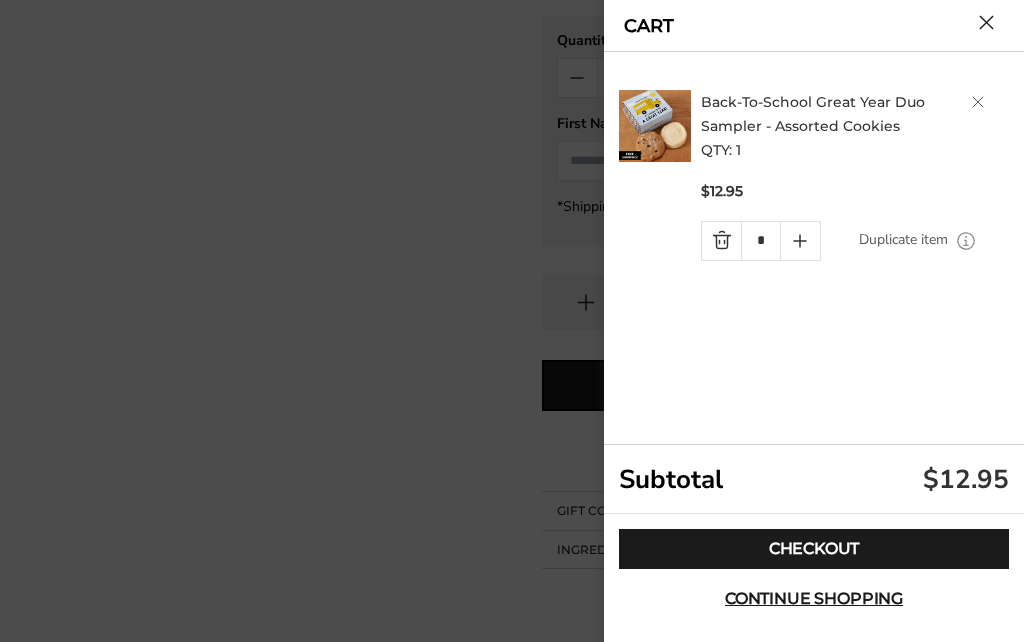 click on "Continue shopping" at bounding box center [814, 599] 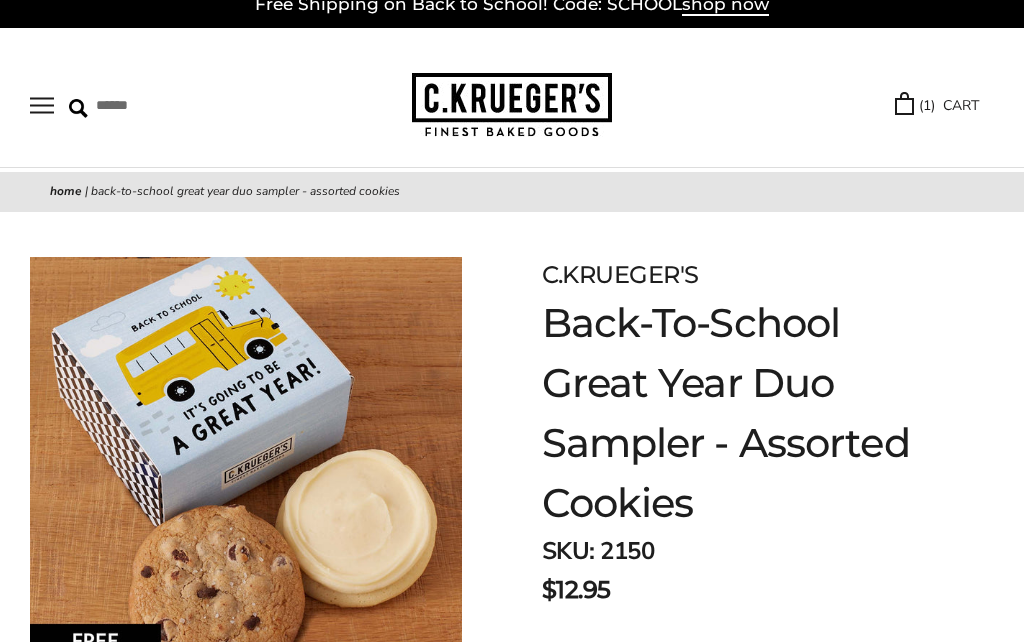 scroll, scrollTop: 0, scrollLeft: 0, axis: both 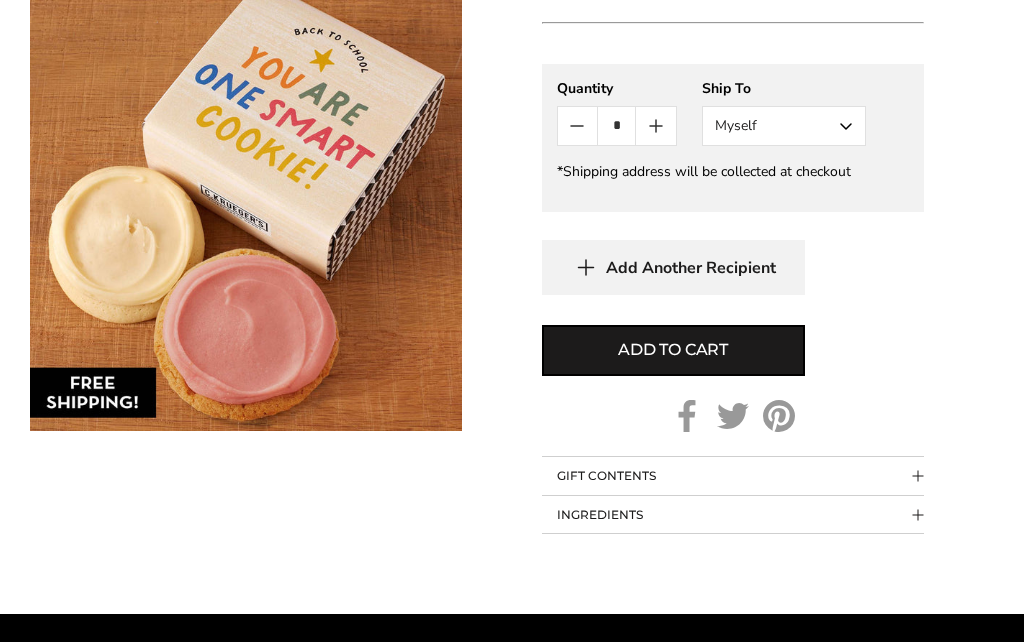click on "Myself" at bounding box center (784, 126) 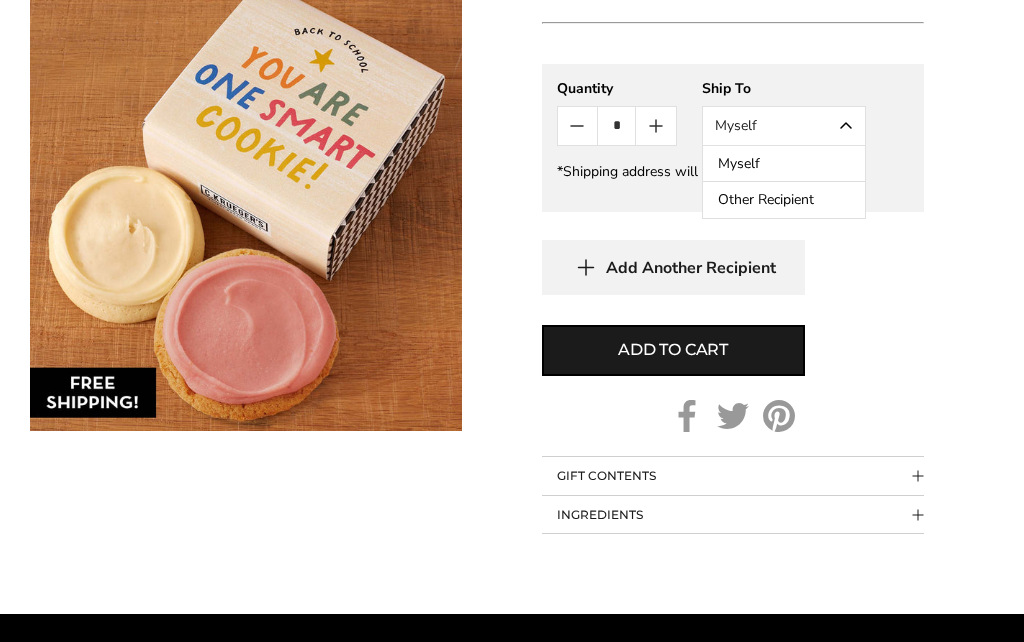 click on "Other Recipient" at bounding box center [784, 200] 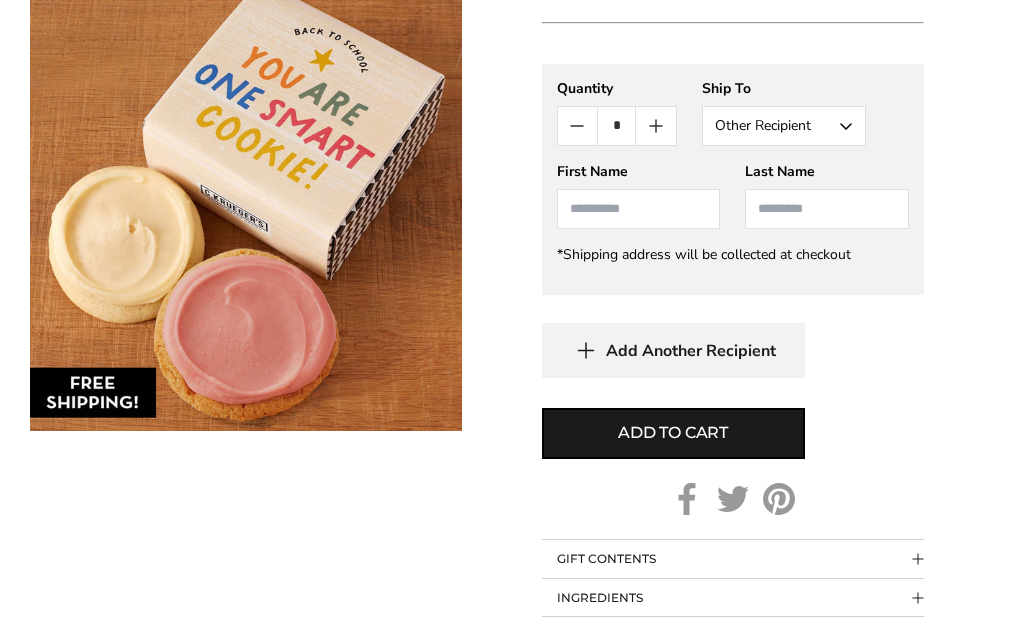 click at bounding box center [639, 209] 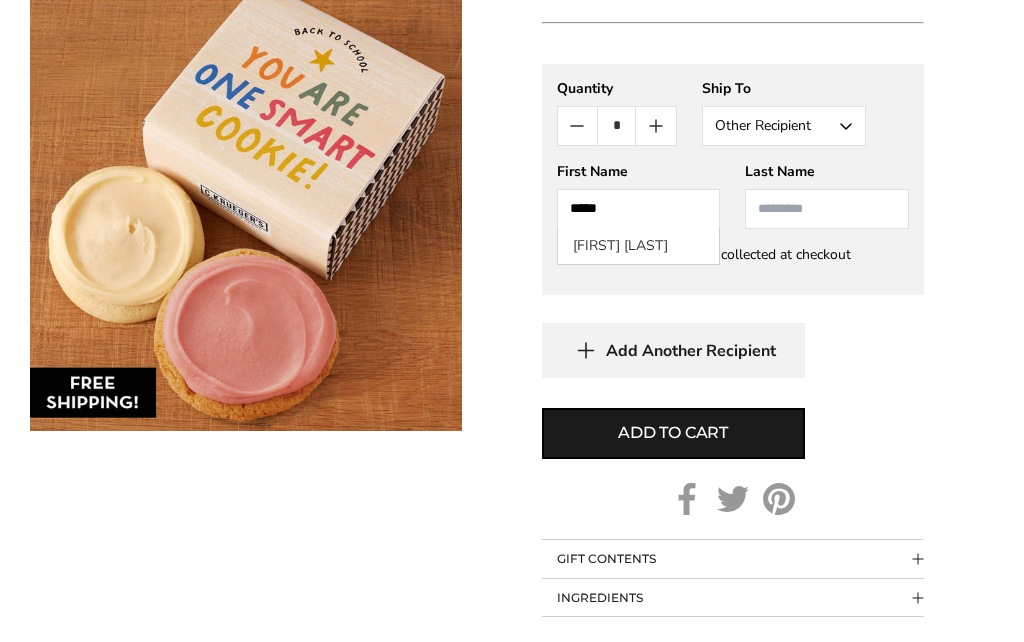 type on "****" 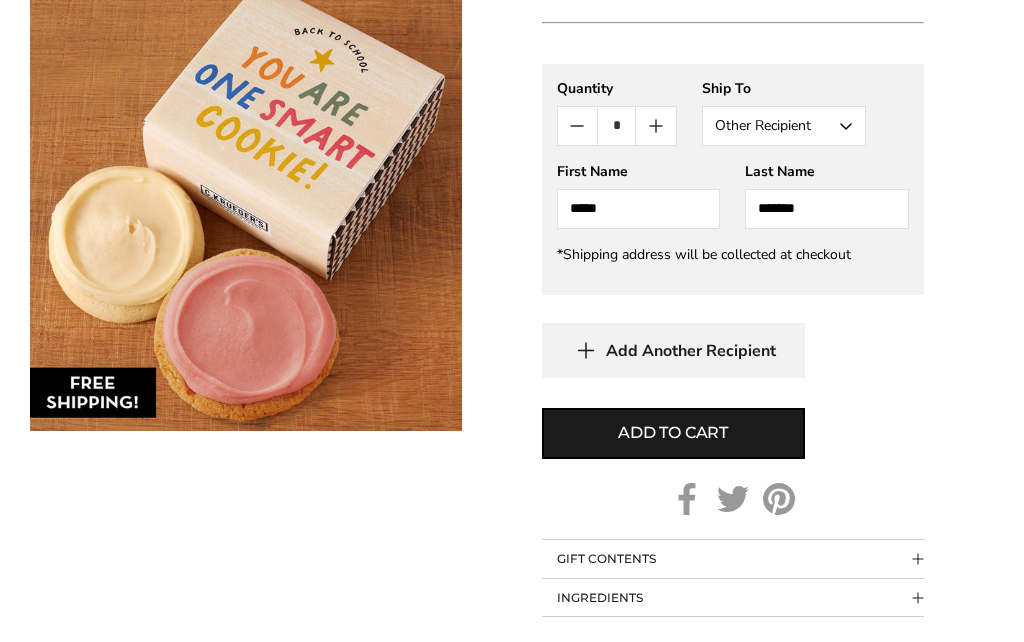 type on "*******" 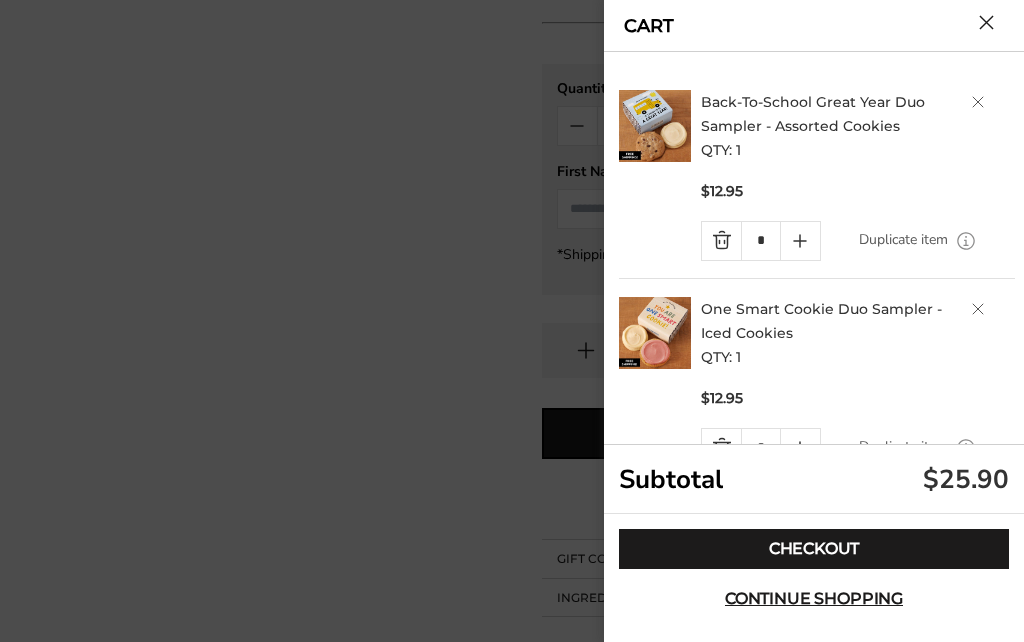 click on "Checkout" at bounding box center (814, 549) 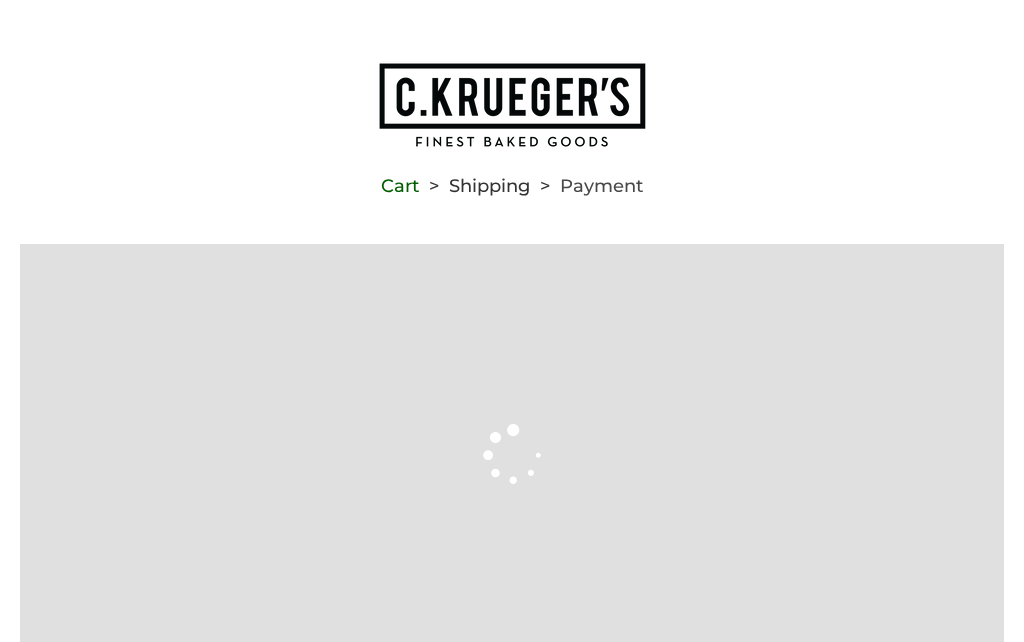type on "**********" 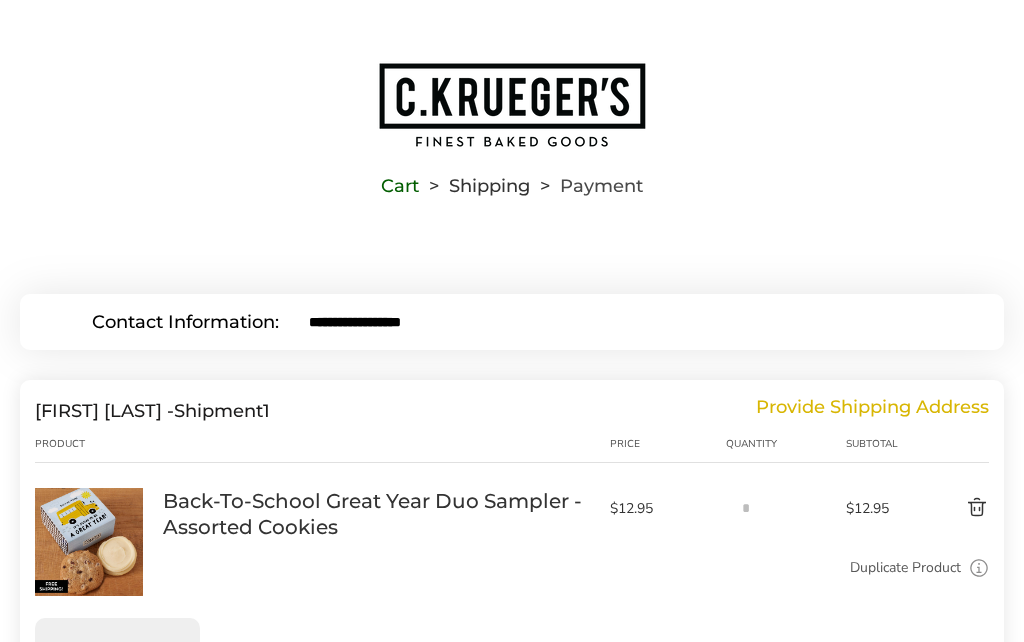 scroll, scrollTop: 0, scrollLeft: 0, axis: both 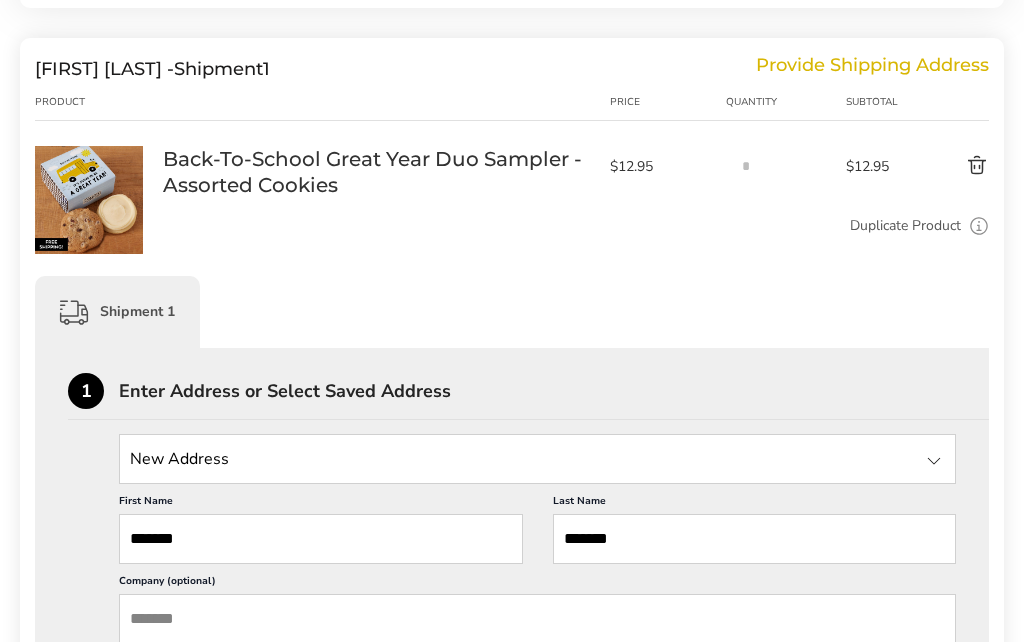 click at bounding box center [934, 462] 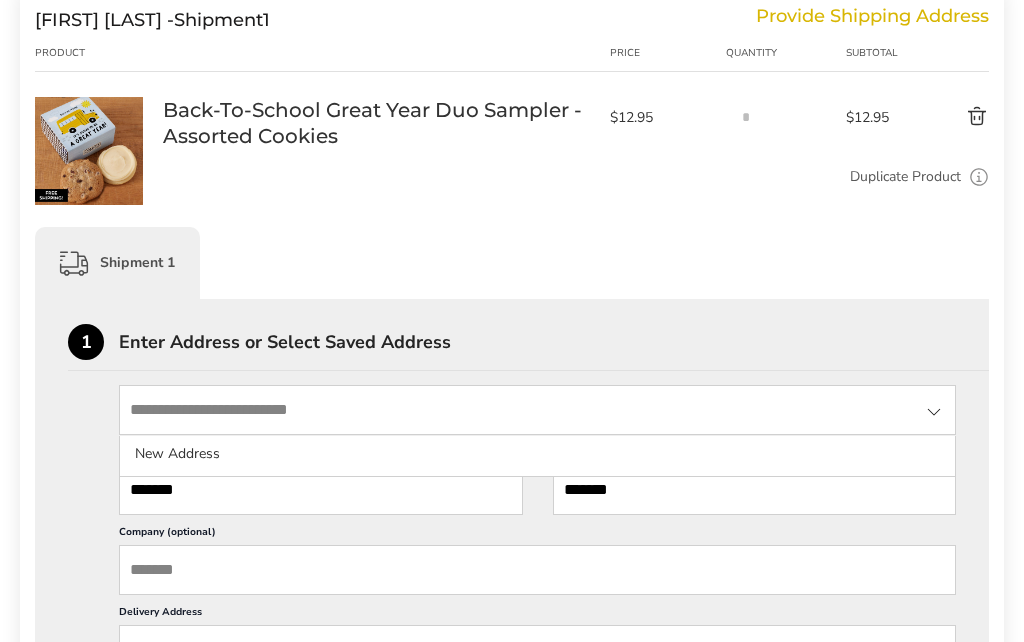 scroll, scrollTop: 394, scrollLeft: 0, axis: vertical 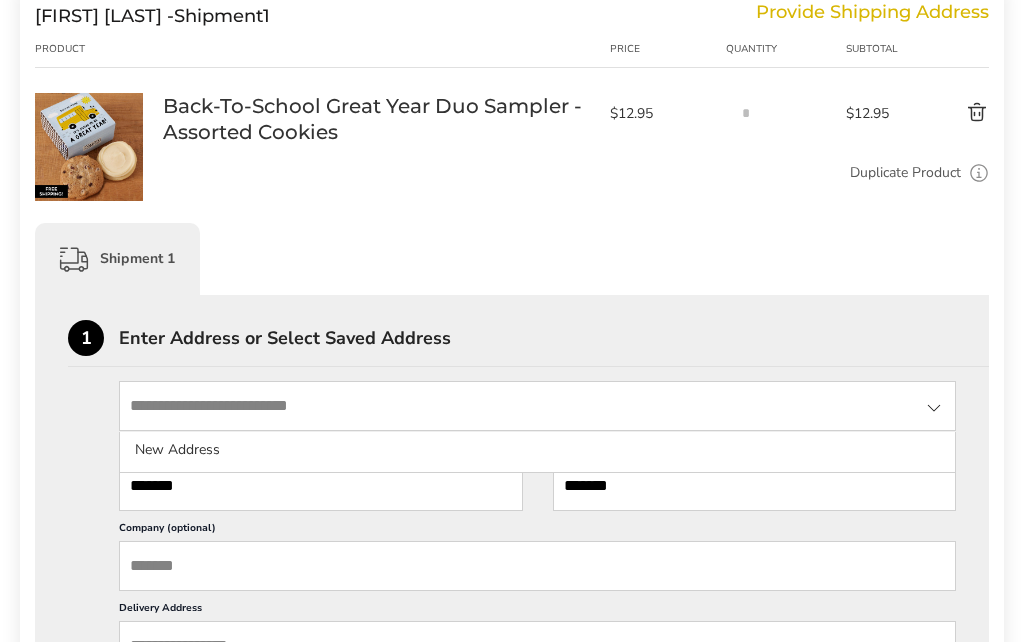 click at bounding box center [934, 409] 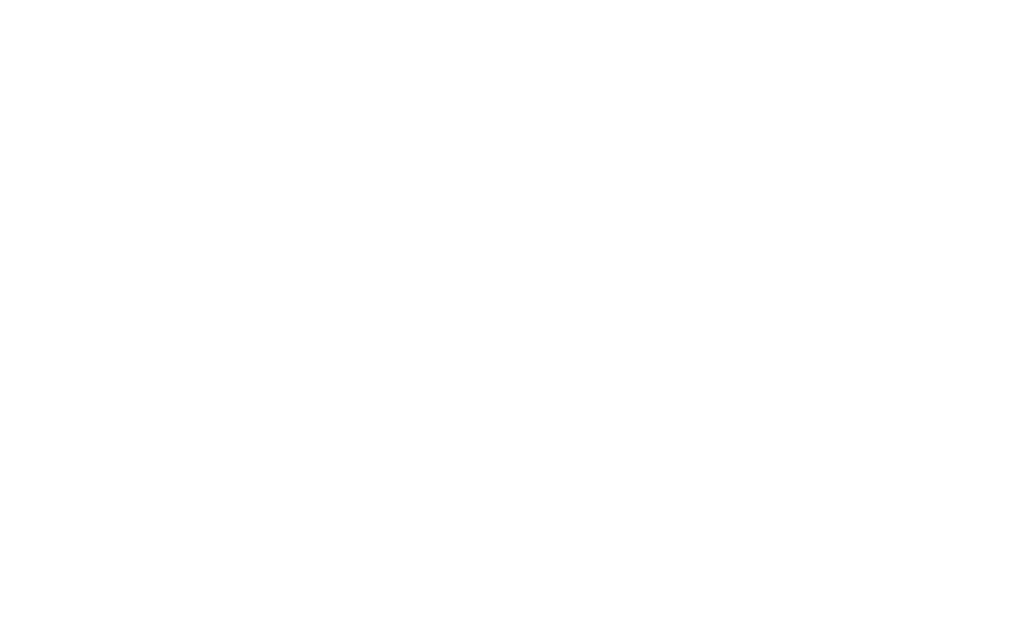 scroll, scrollTop: 413, scrollLeft: 0, axis: vertical 